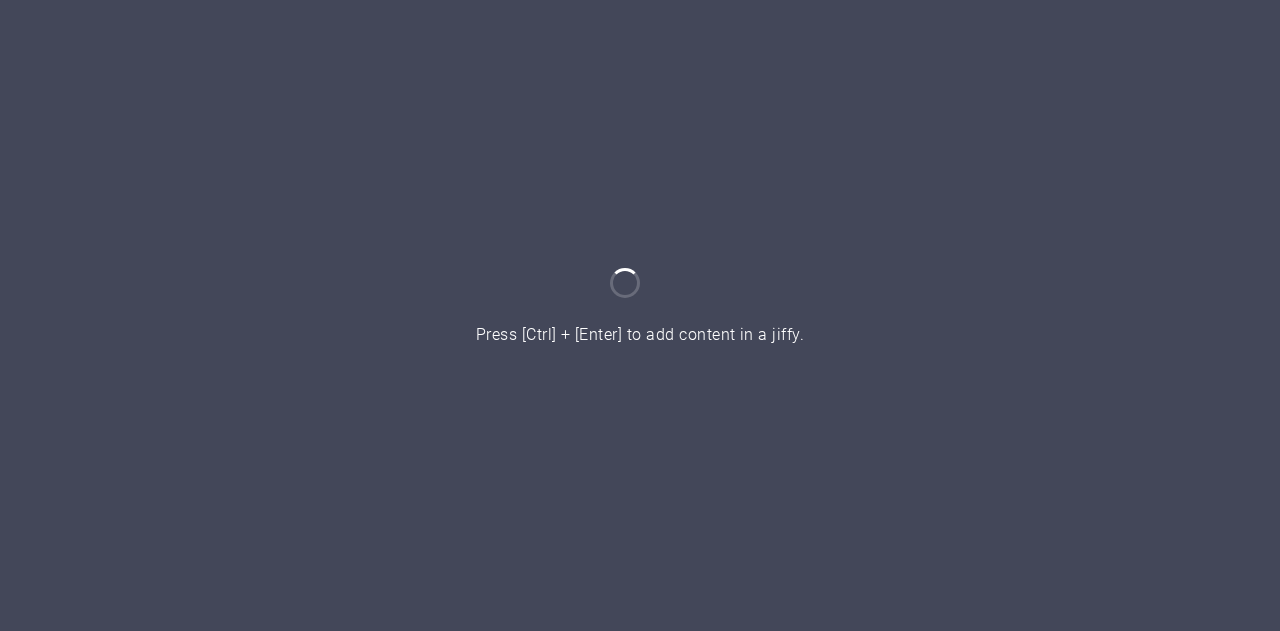 scroll, scrollTop: 0, scrollLeft: 0, axis: both 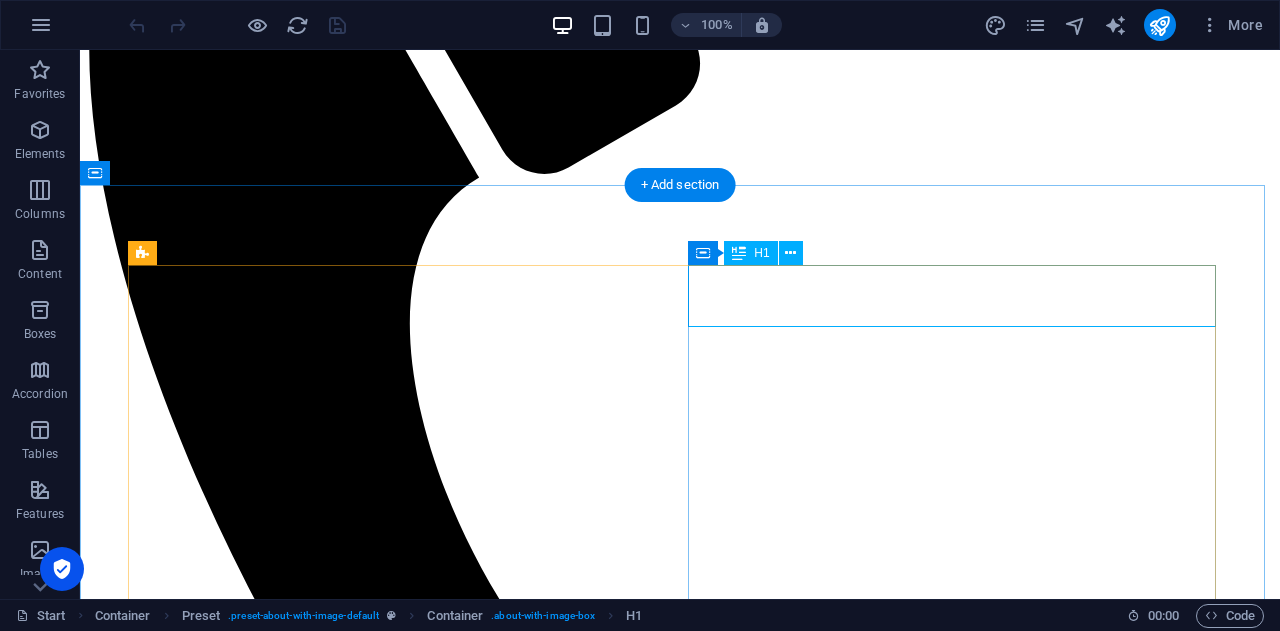 click on "Protecting 24/7" at bounding box center (680, 1973) 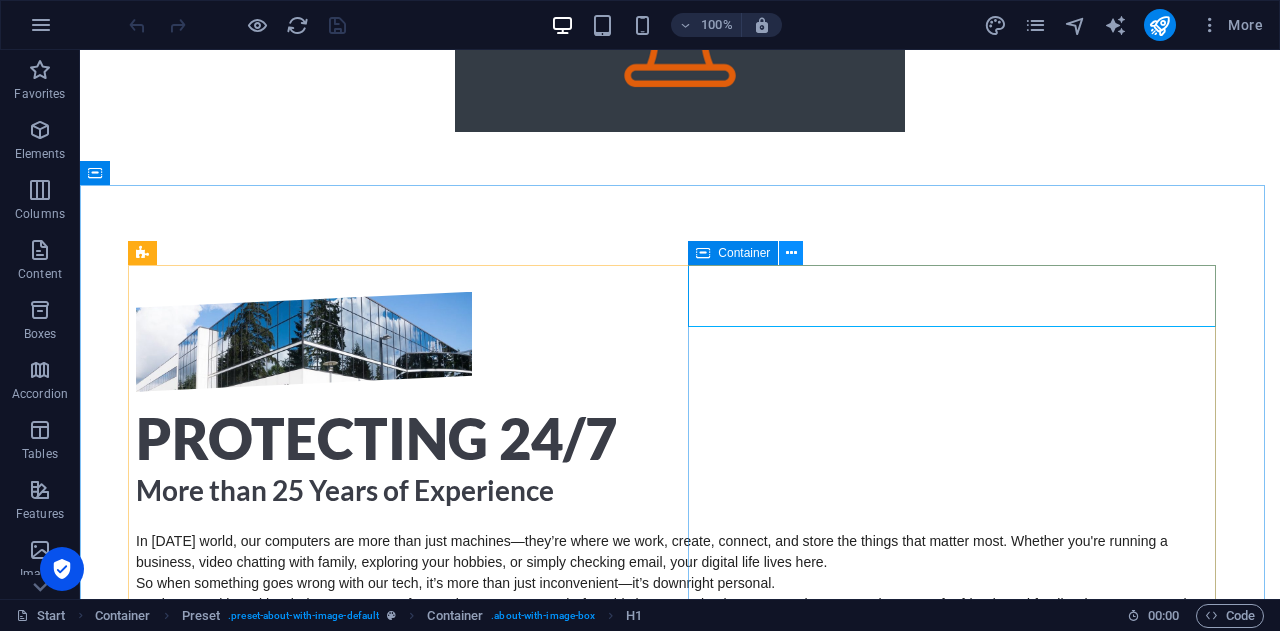 click at bounding box center (791, 253) 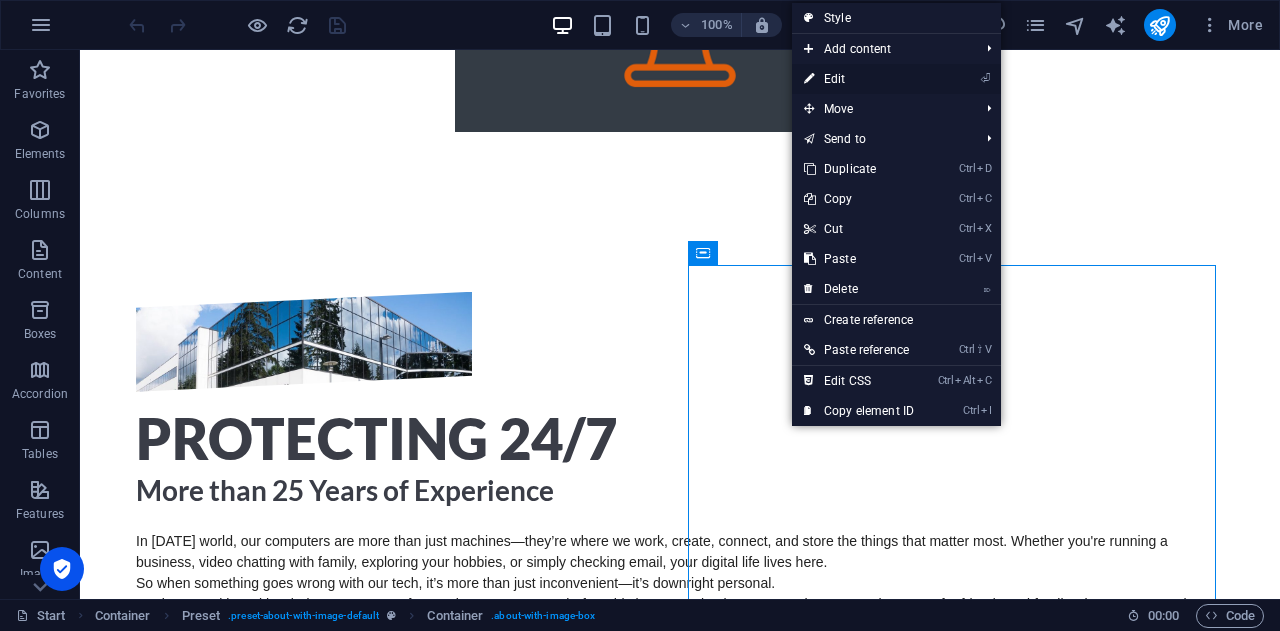 click on "⏎  Edit" at bounding box center [859, 79] 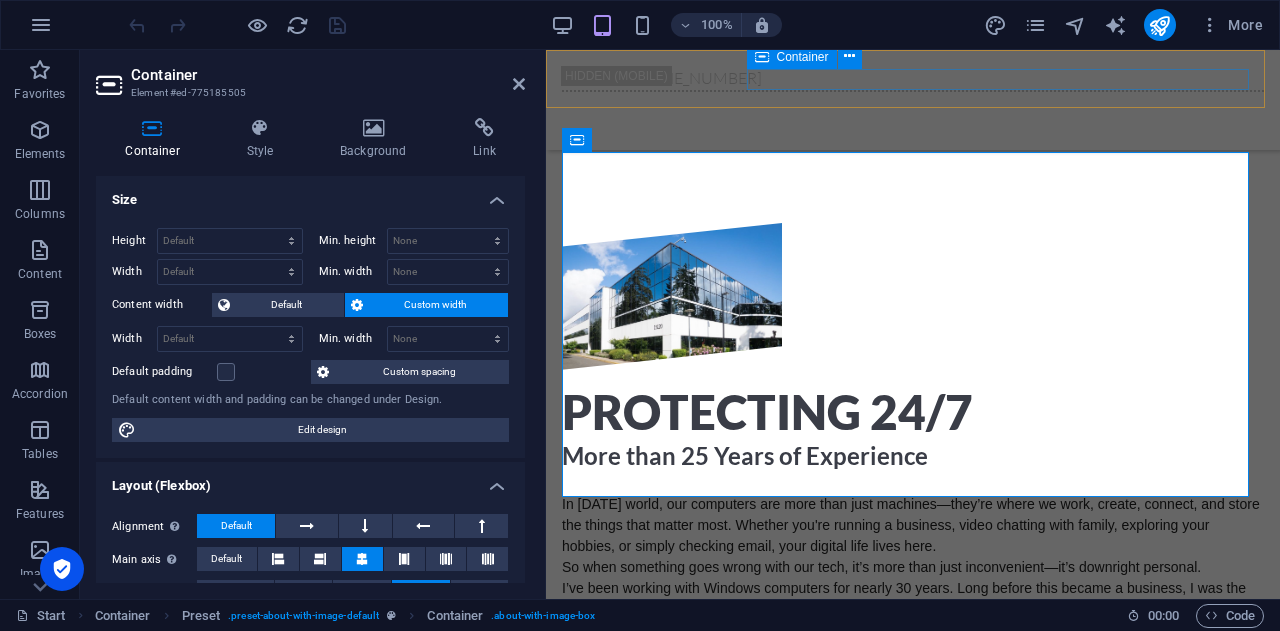 scroll, scrollTop: 1135, scrollLeft: 0, axis: vertical 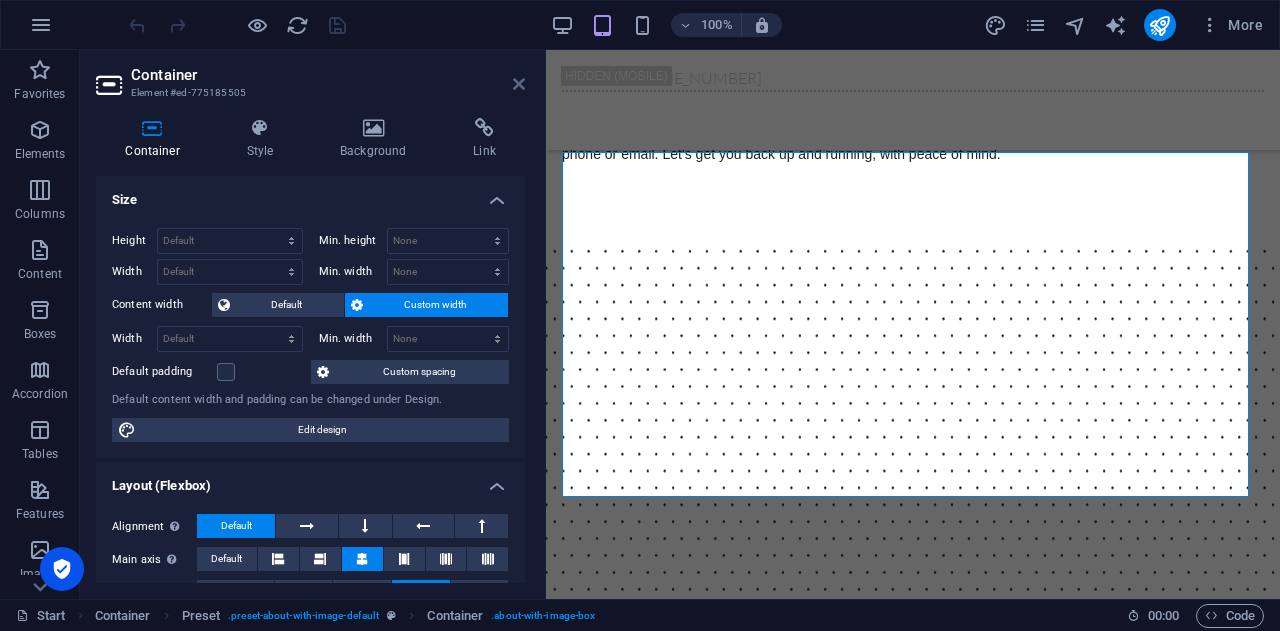 click at bounding box center [519, 84] 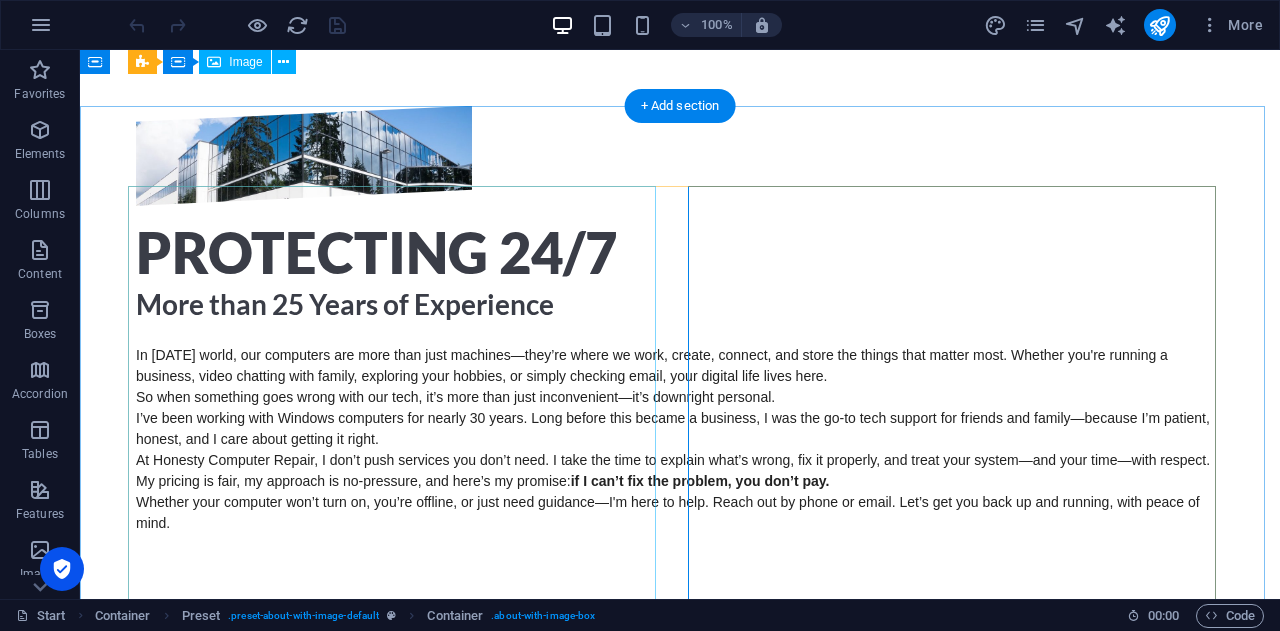 scroll, scrollTop: 654, scrollLeft: 0, axis: vertical 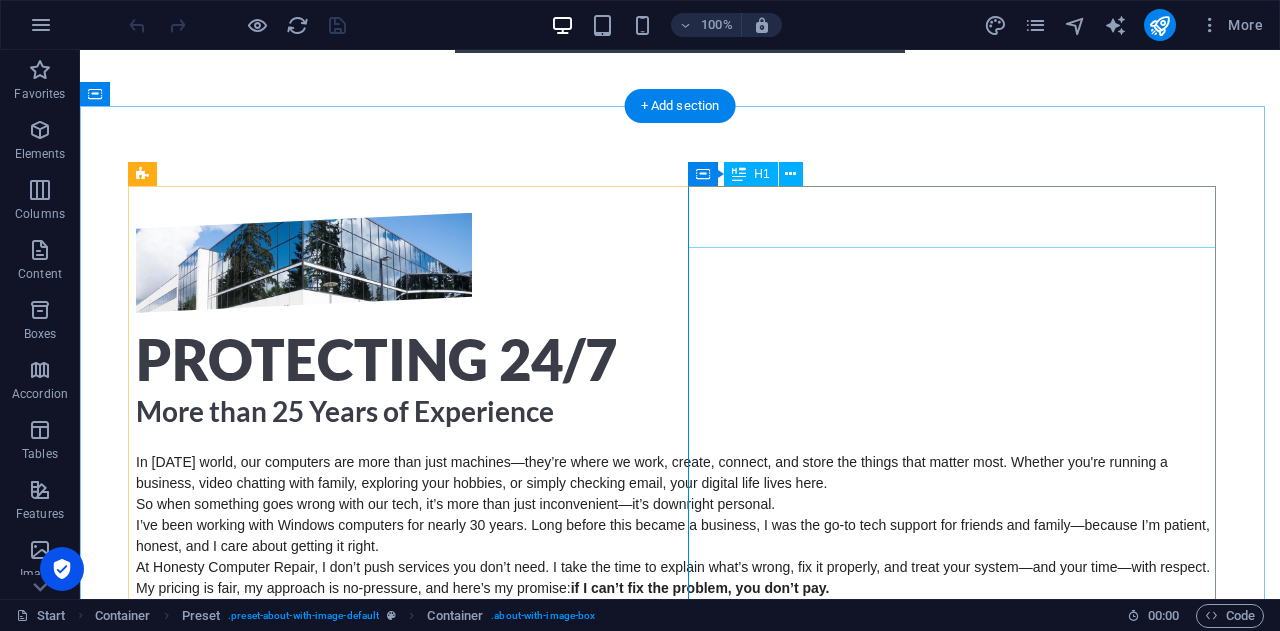 click on "Protecting 24/7" at bounding box center (680, 360) 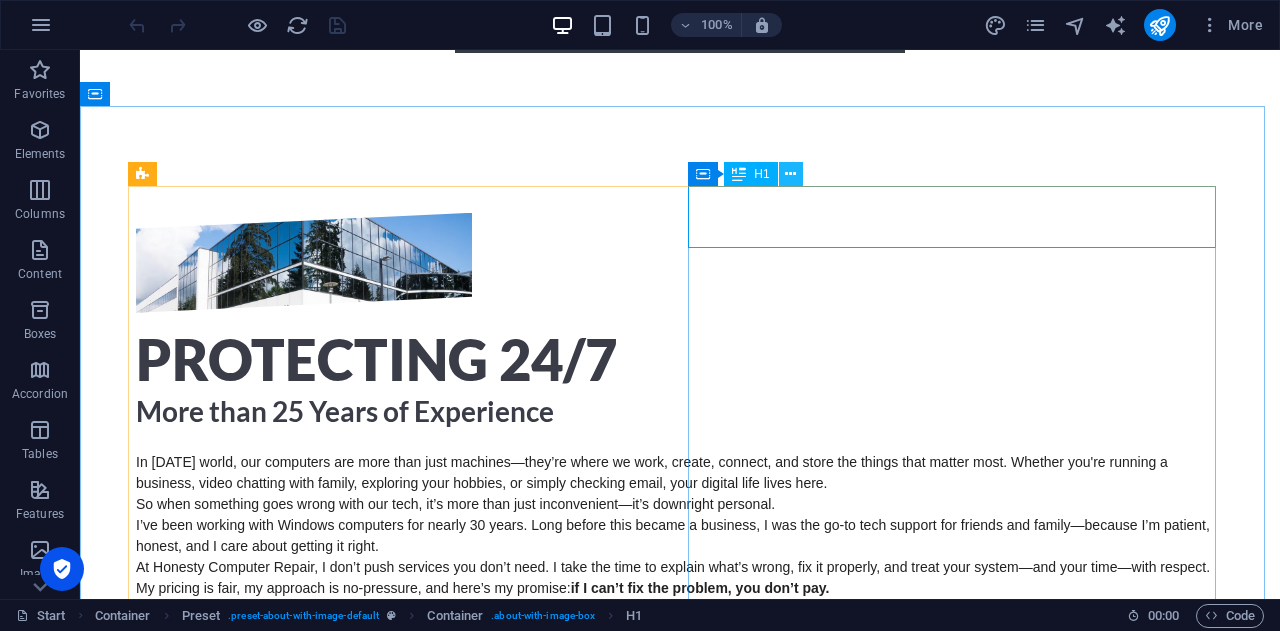 click at bounding box center [790, 174] 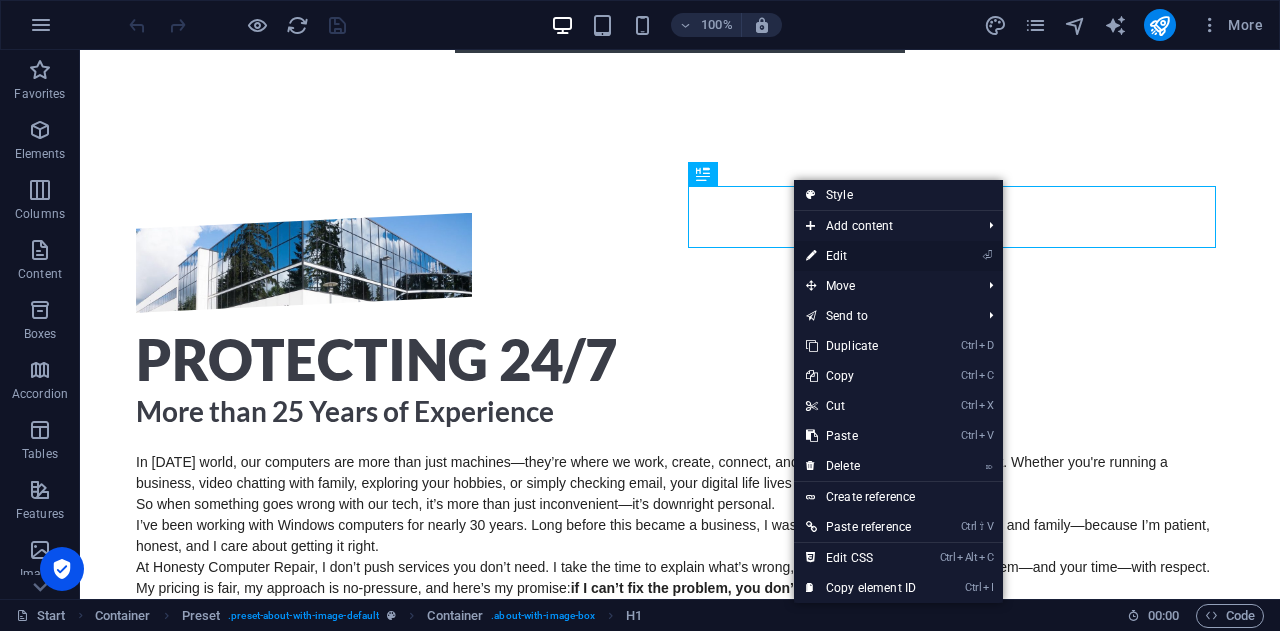 click on "⏎  Edit" at bounding box center (861, 256) 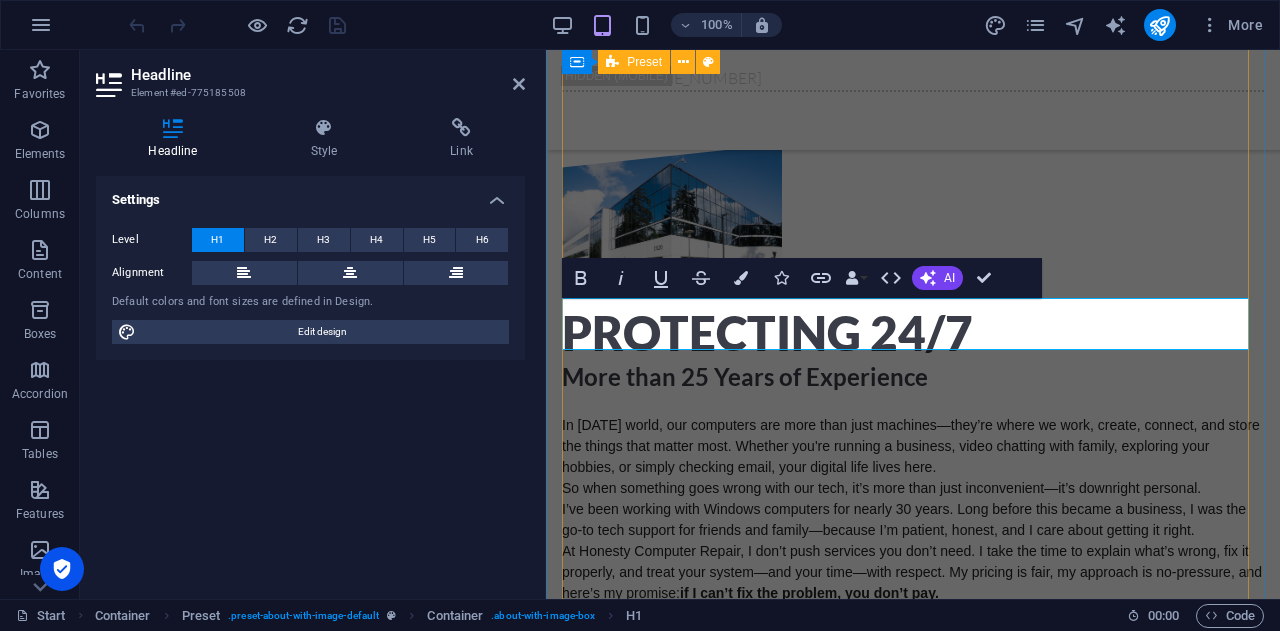 scroll, scrollTop: 989, scrollLeft: 0, axis: vertical 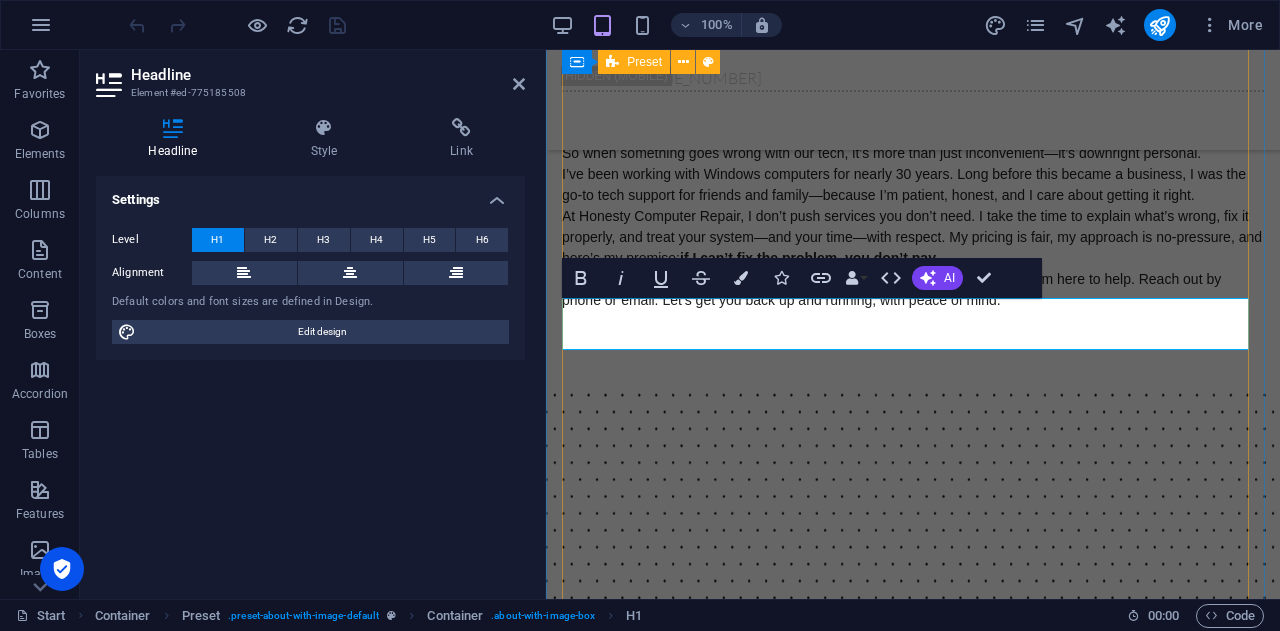 type 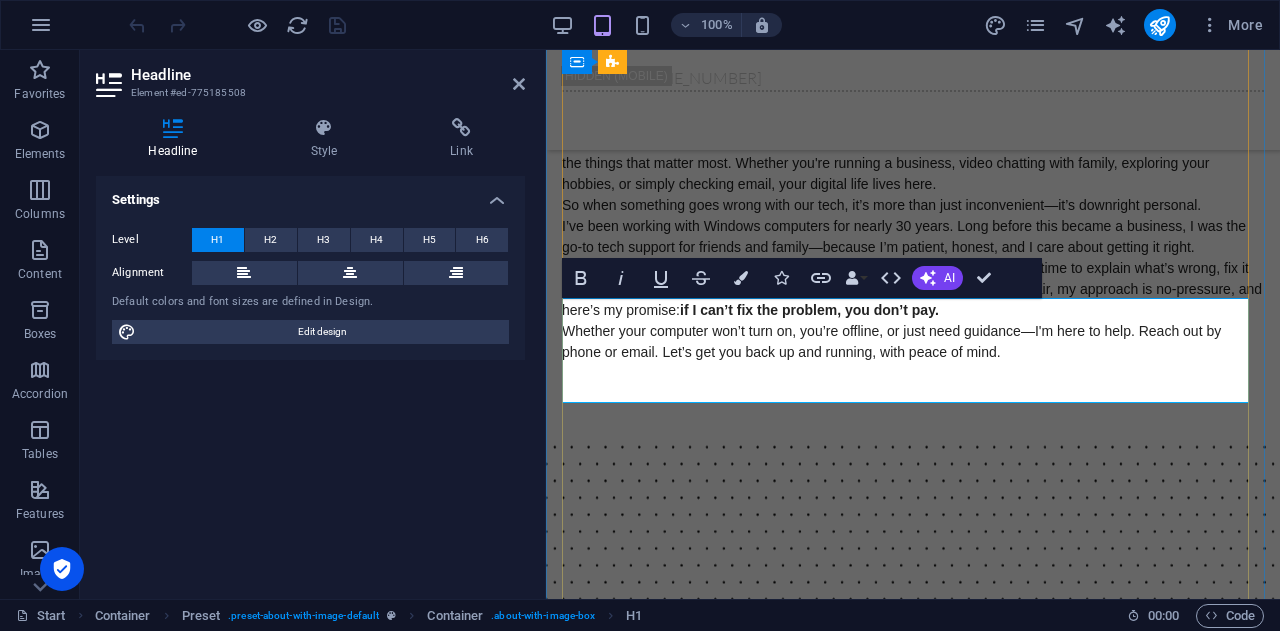 drag, startPoint x: 745, startPoint y: 382, endPoint x: 571, endPoint y: 326, distance: 182.78949 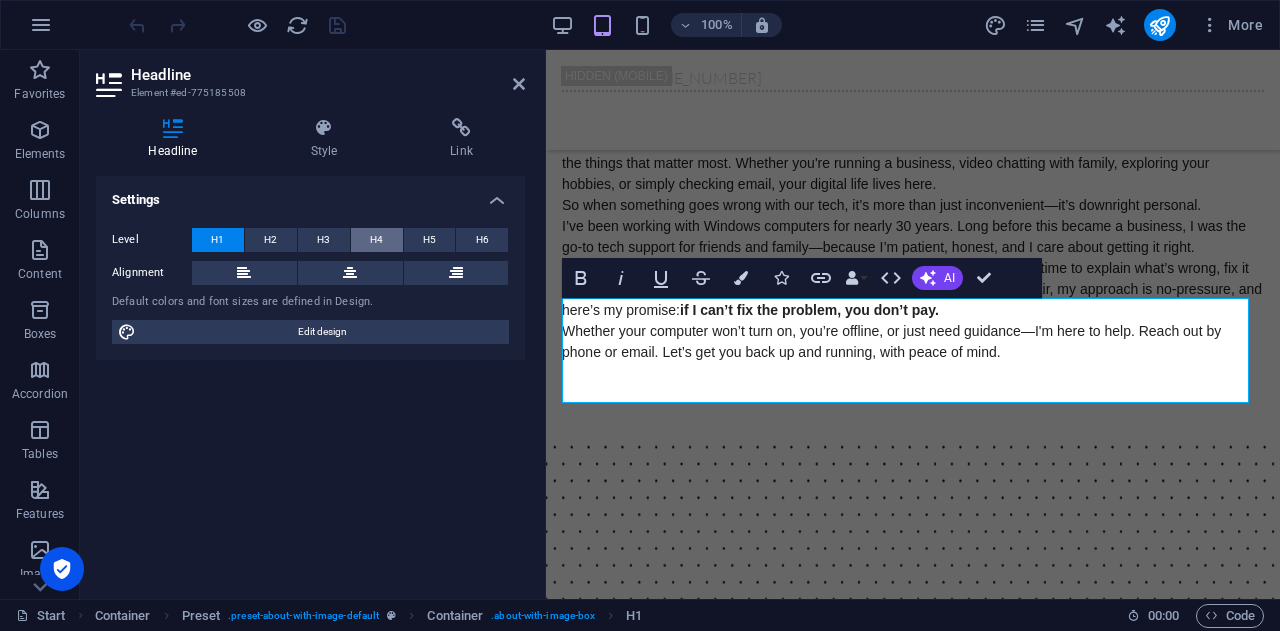 click on "H4" at bounding box center [376, 240] 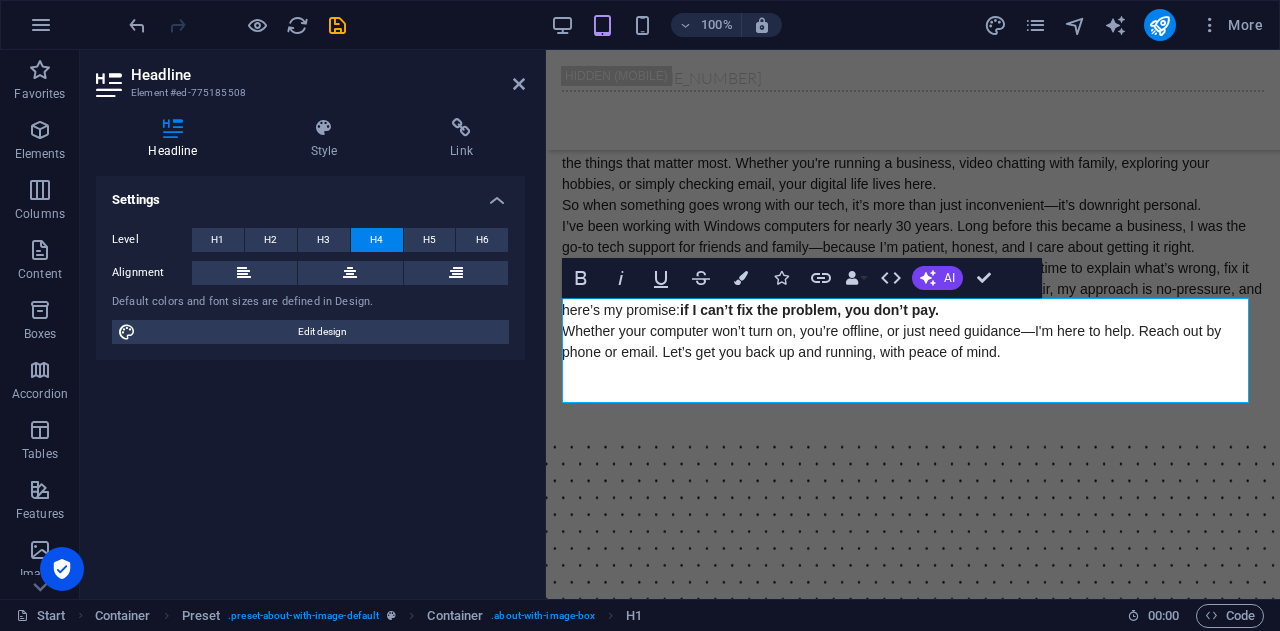 click on "H4" at bounding box center (376, 240) 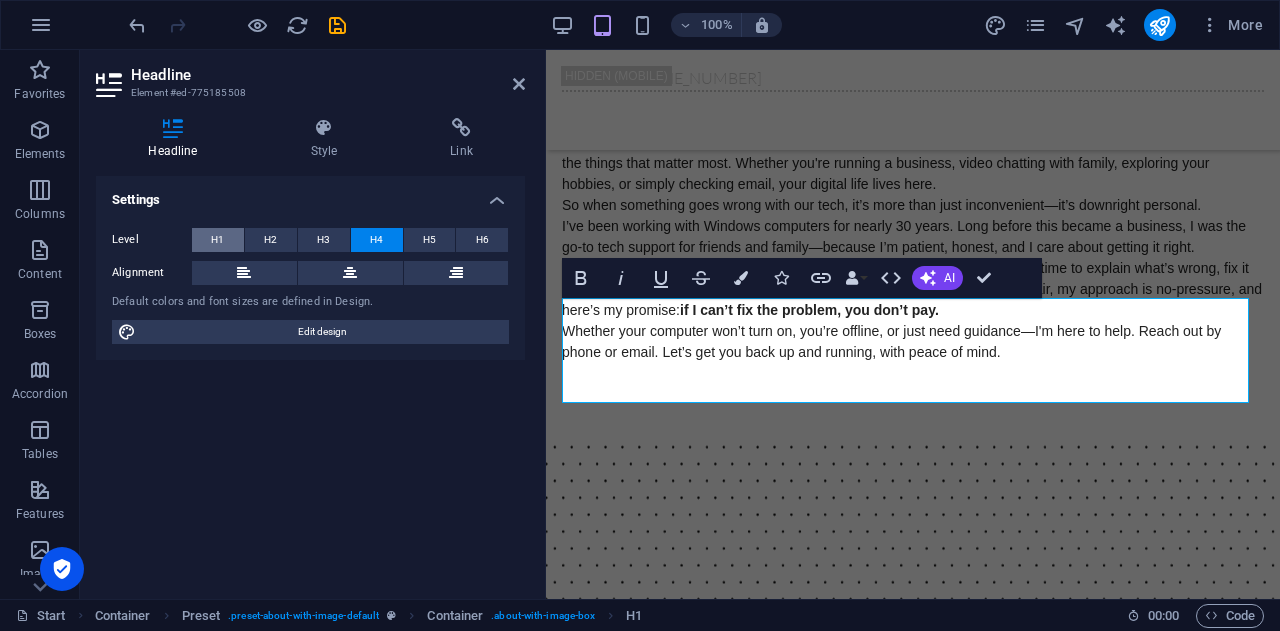 click on "H1" at bounding box center (218, 240) 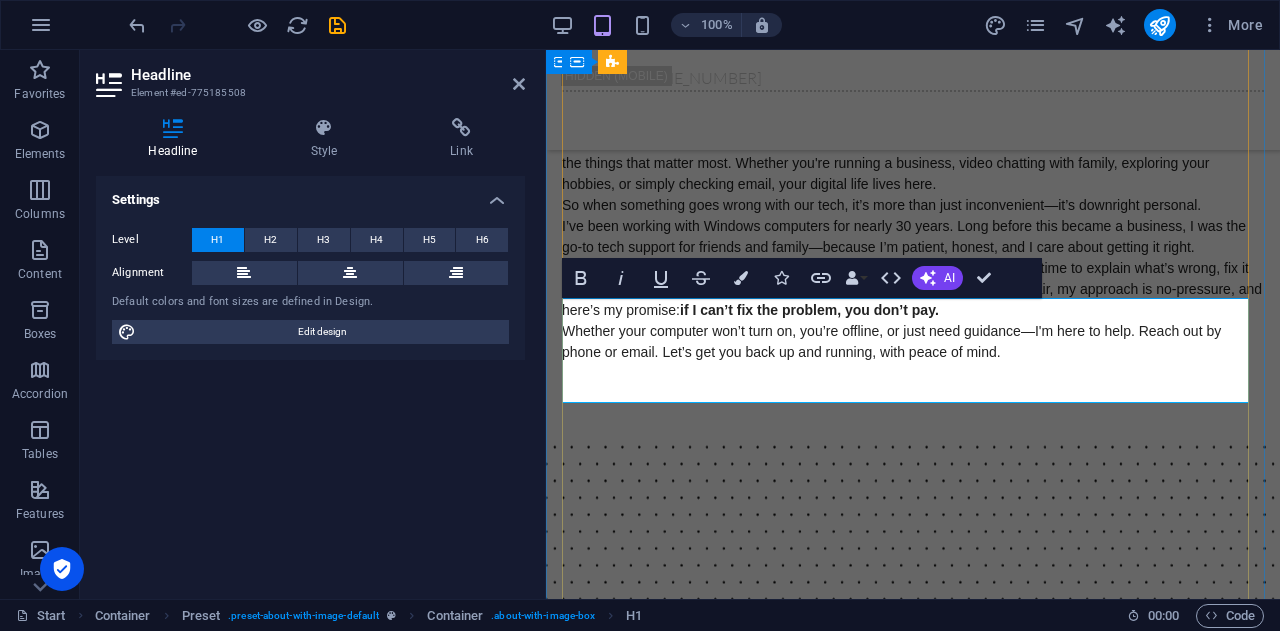 click on "A lifetime immersed in tech" at bounding box center [913, 24] 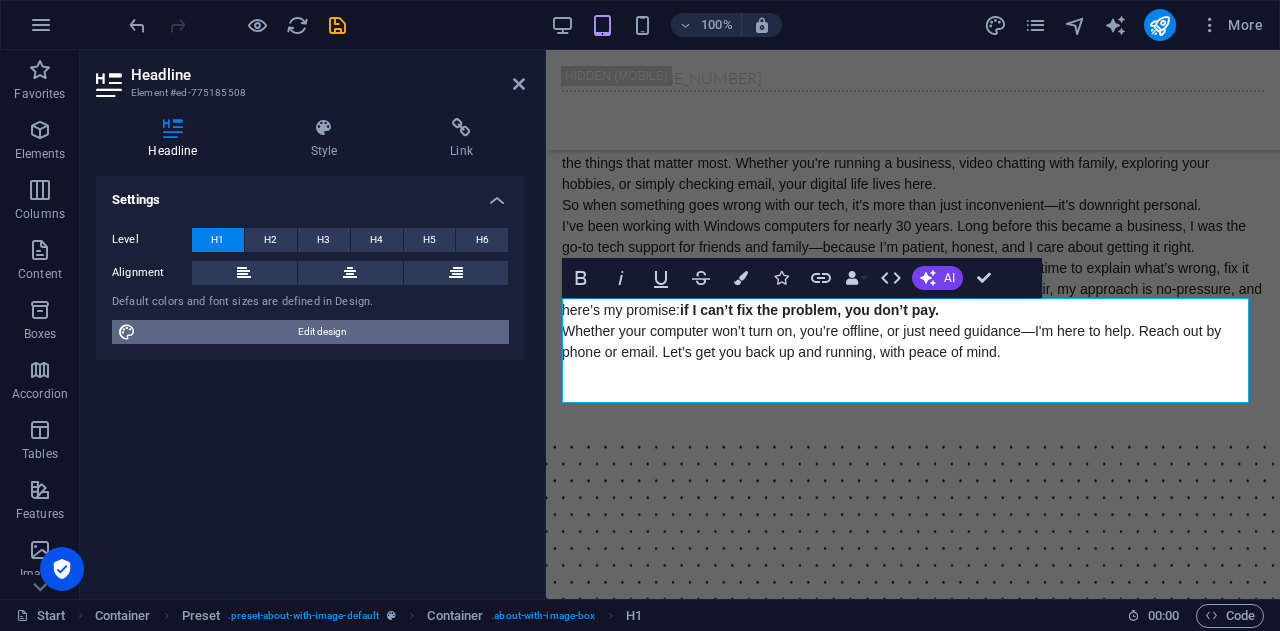 click on "Edit design" at bounding box center (322, 332) 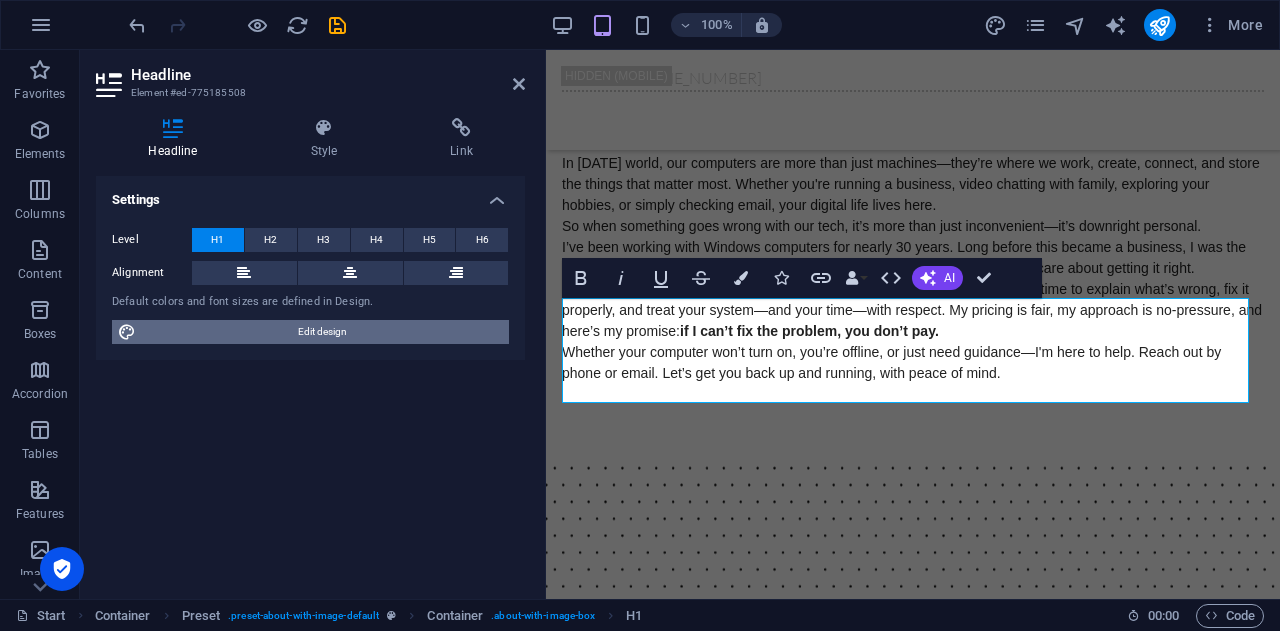 select on "px" 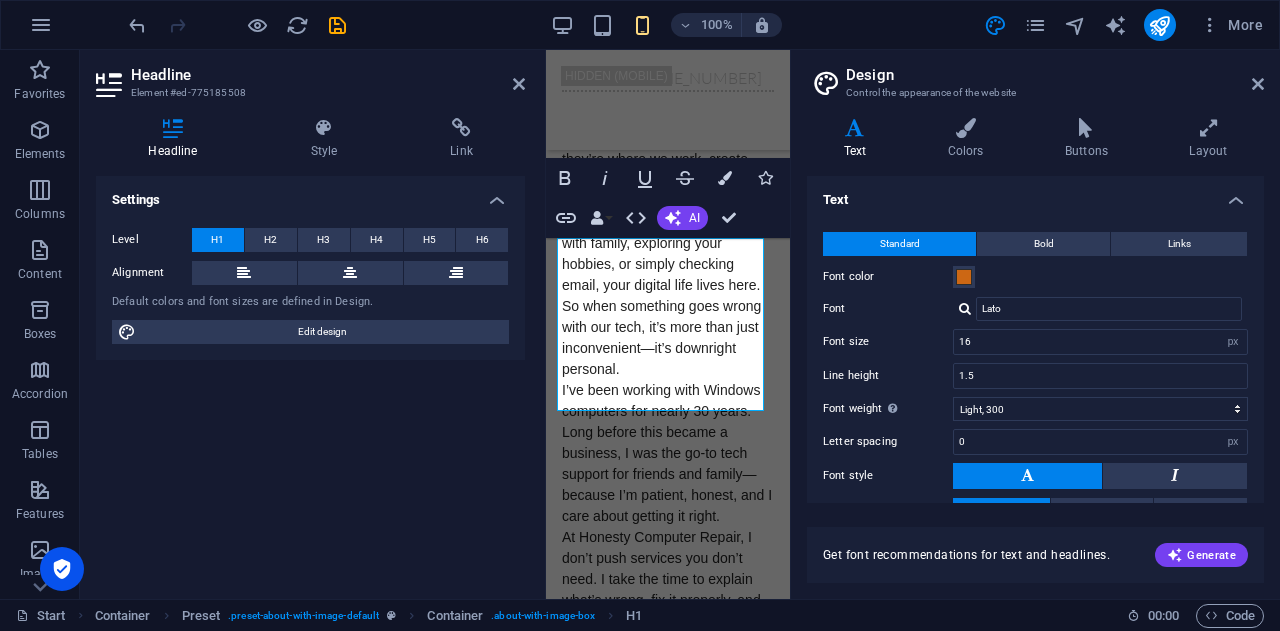 scroll, scrollTop: 588, scrollLeft: 0, axis: vertical 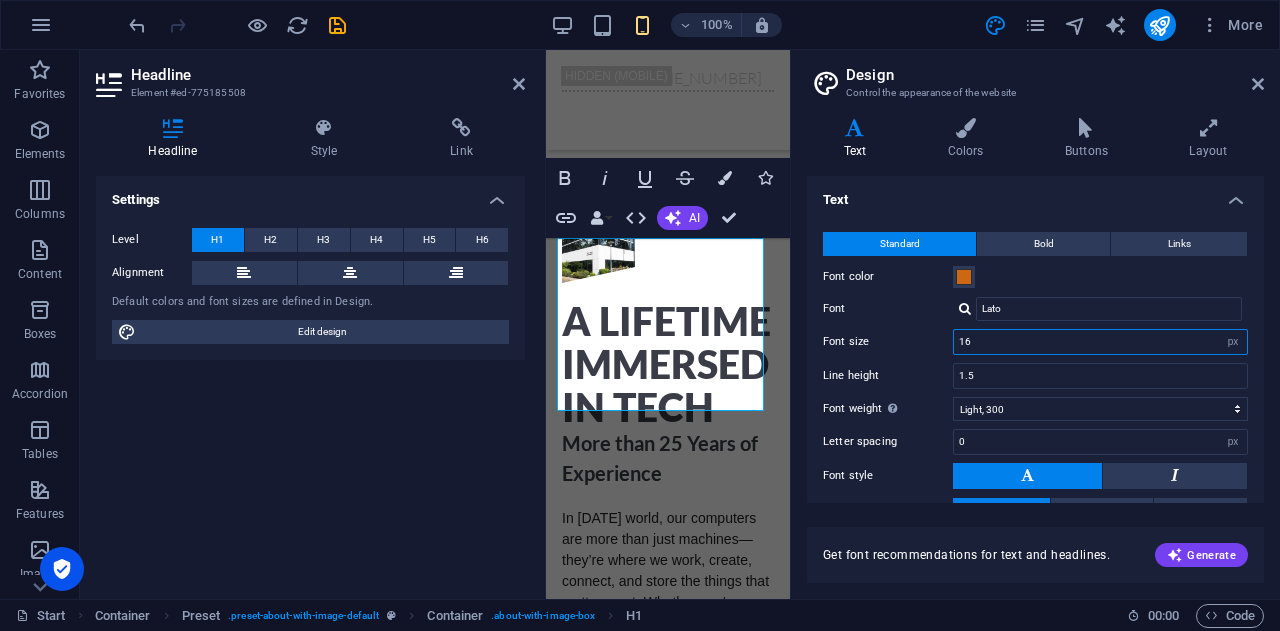 click on "16" at bounding box center (1100, 342) 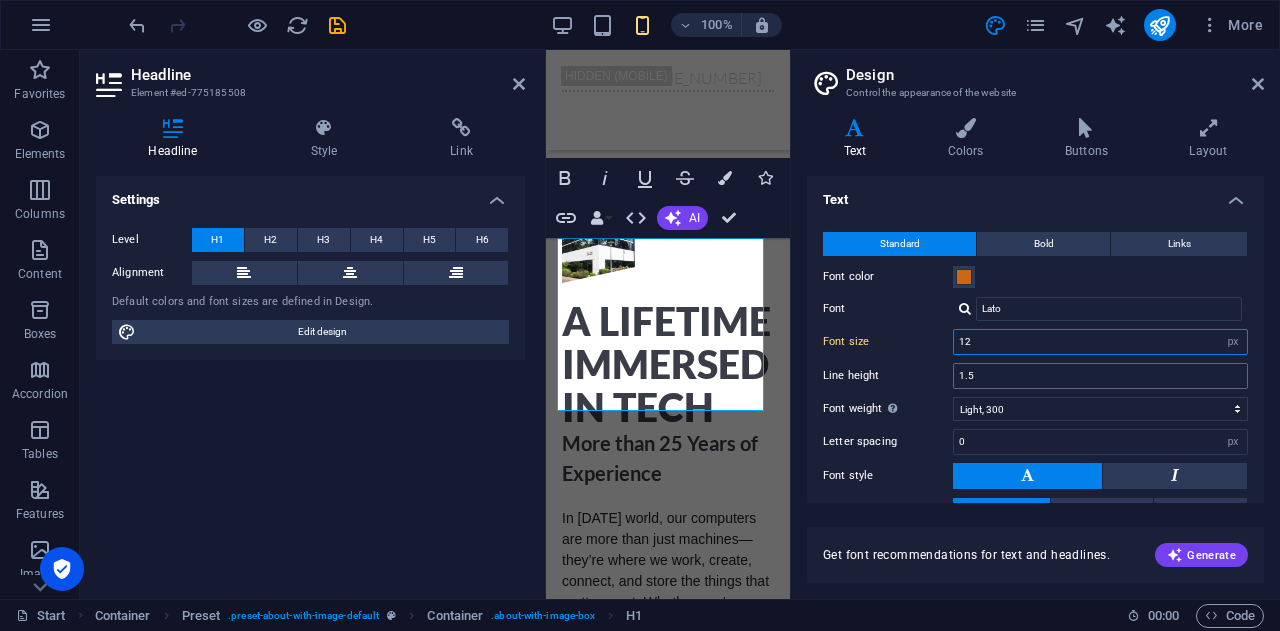 type on "12" 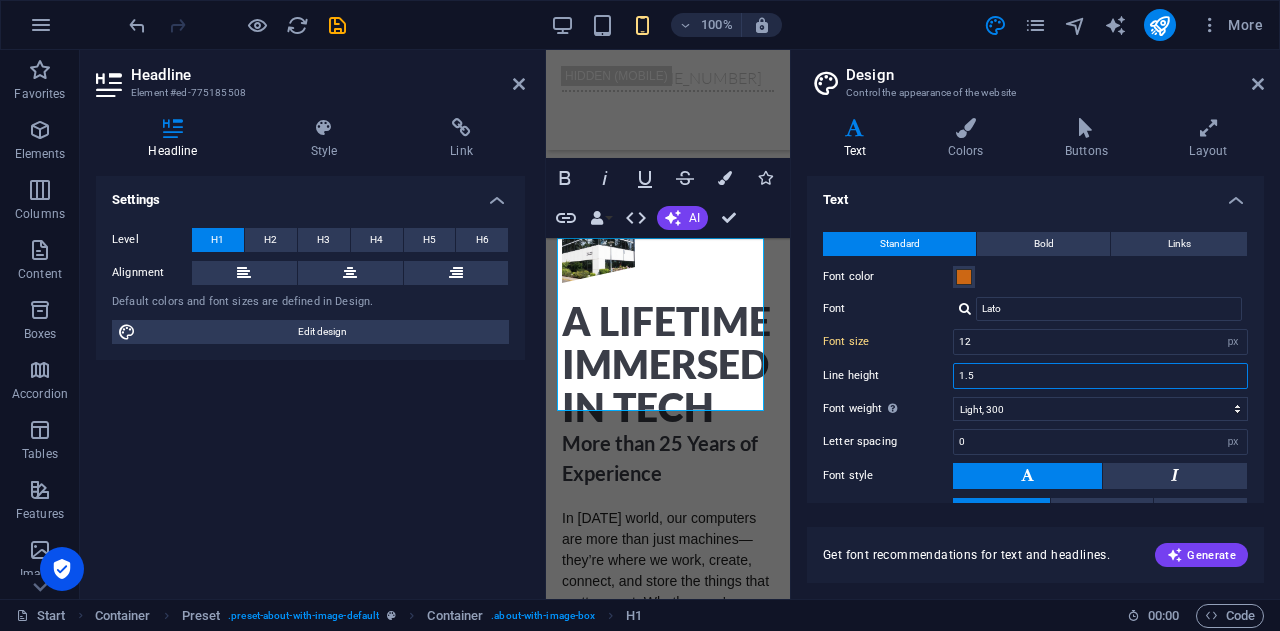 click on "1.5" at bounding box center (1100, 376) 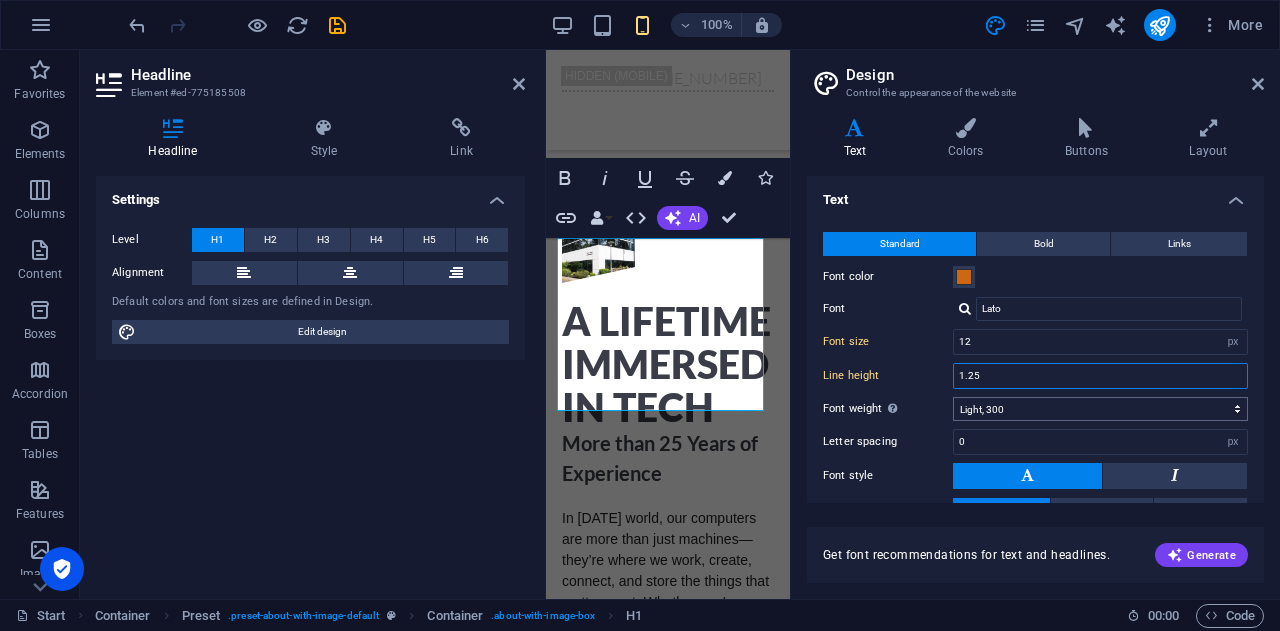 type on "1.25" 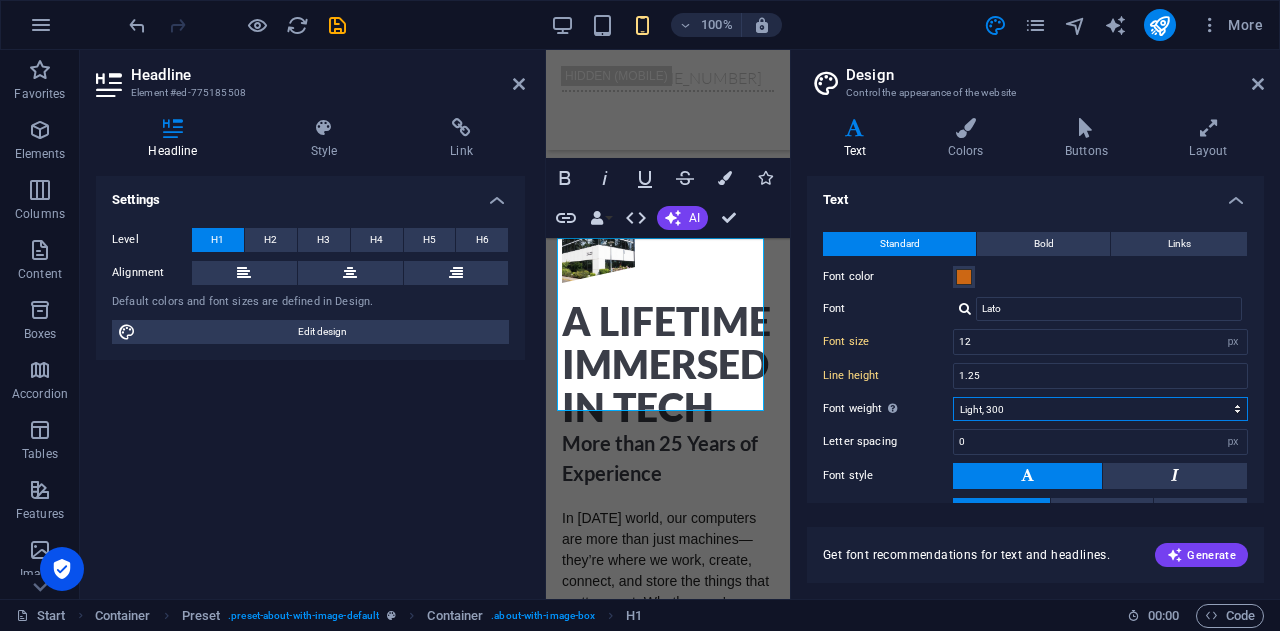 click on "Thin, 100 Extra-light, 200 Light, 300 Regular, 400 Medium, 500 Semi-bold, 600 Bold, 700 Extra-bold, 800 Black, 900" at bounding box center (1100, 409) 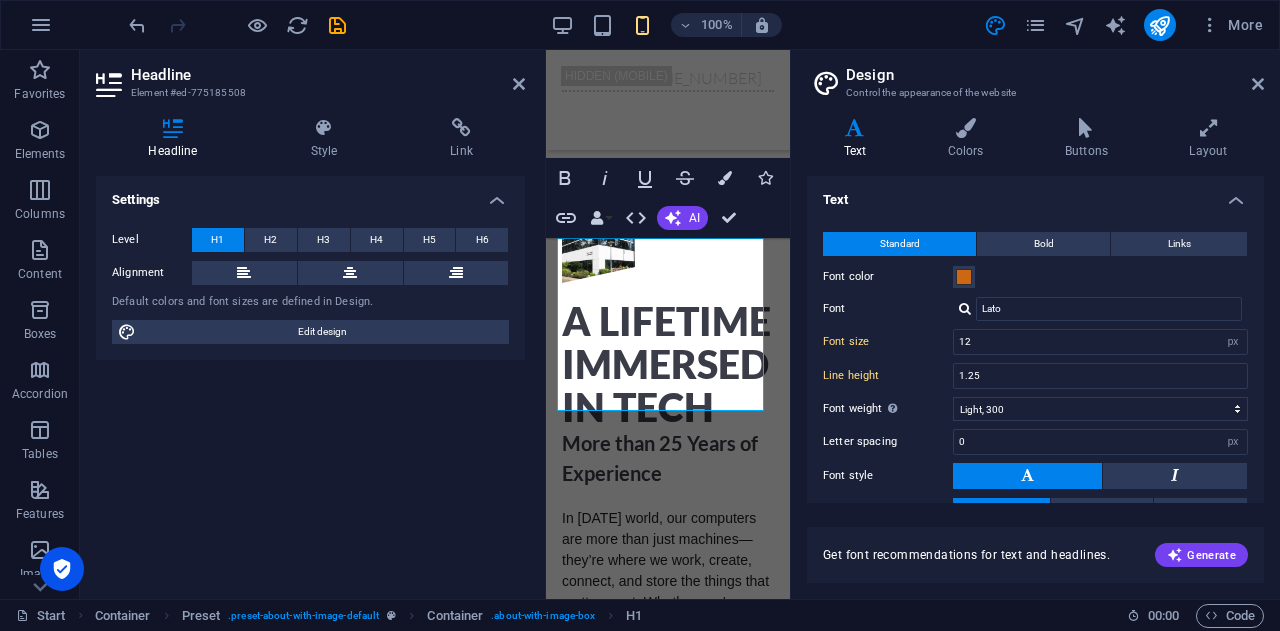 click on "Font style" at bounding box center [888, 476] 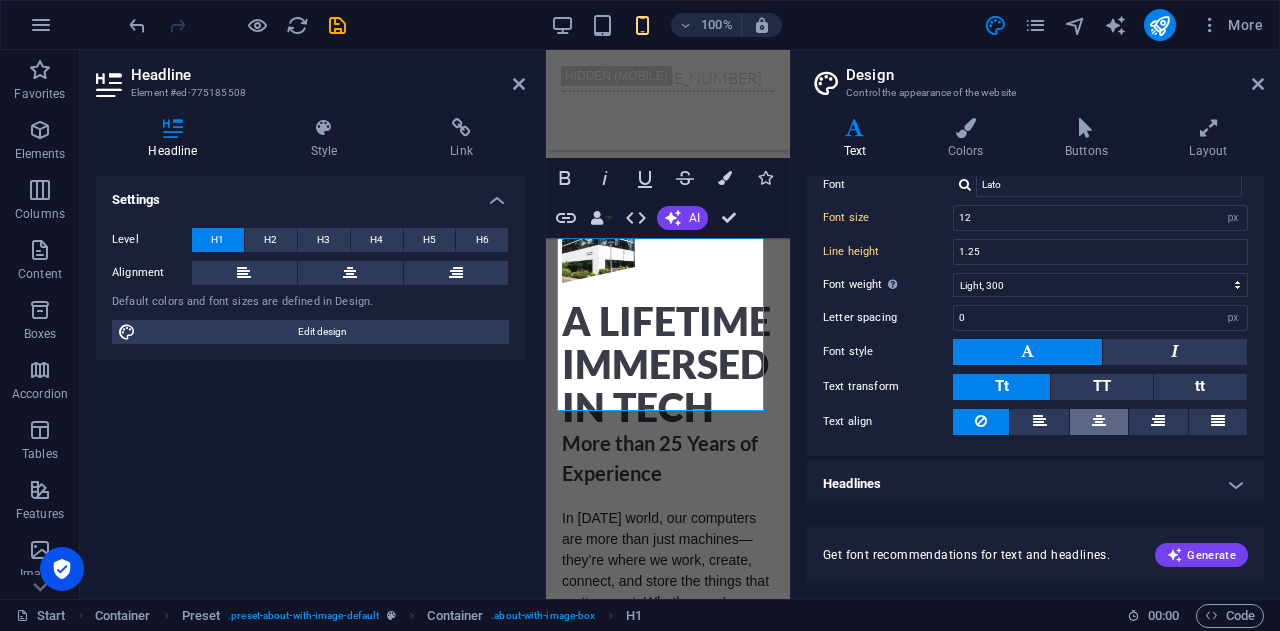 scroll, scrollTop: 0, scrollLeft: 0, axis: both 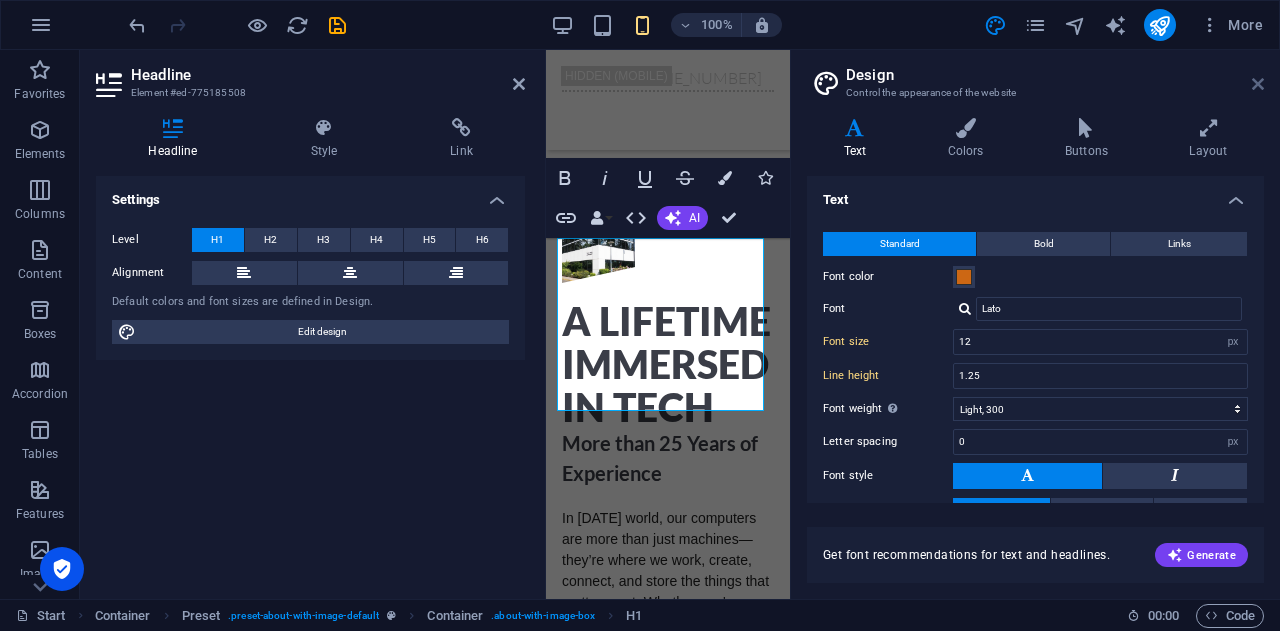 click at bounding box center (1258, 84) 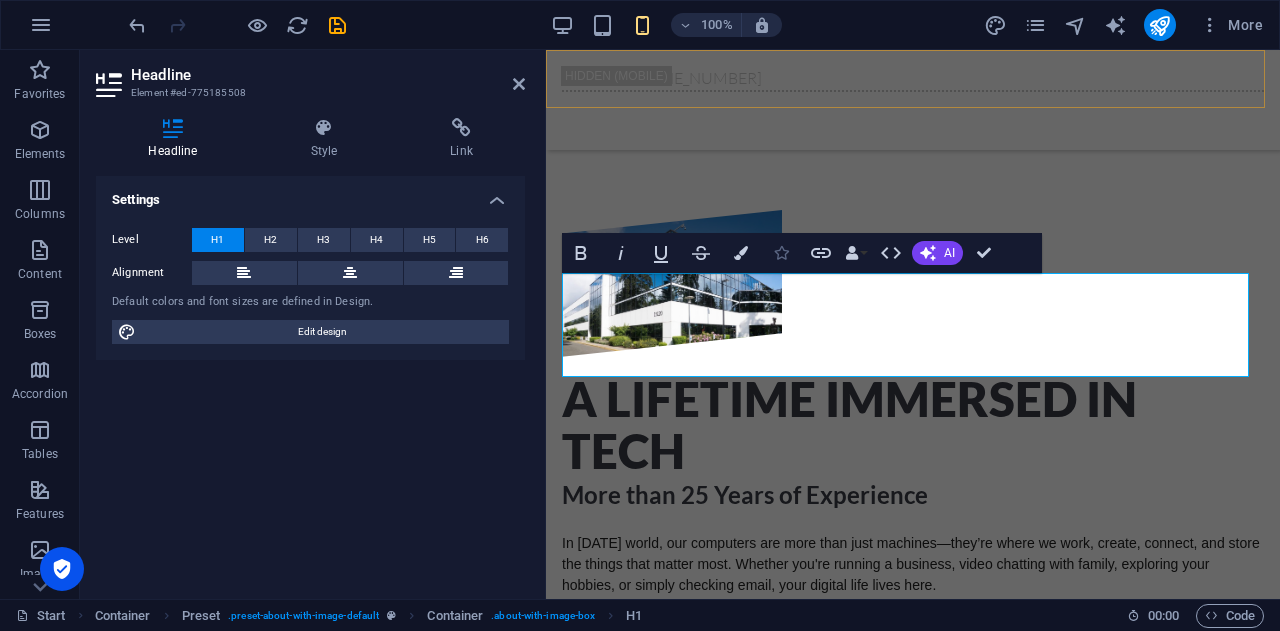 scroll, scrollTop: 1014, scrollLeft: 0, axis: vertical 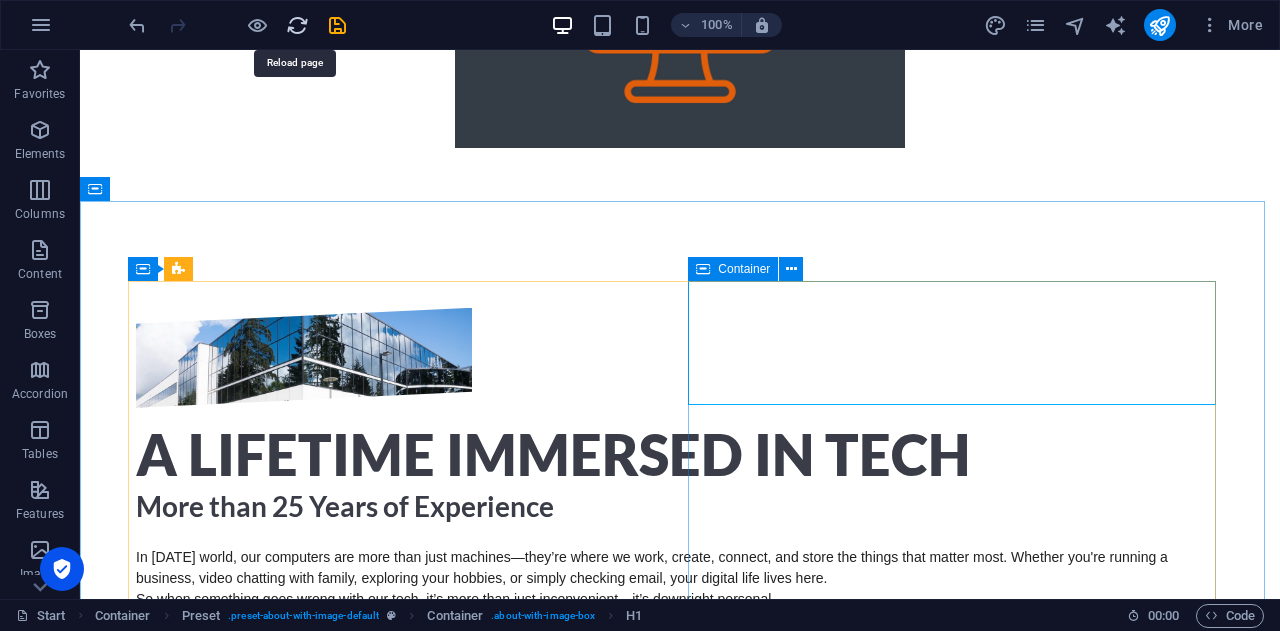 click at bounding box center (297, 25) 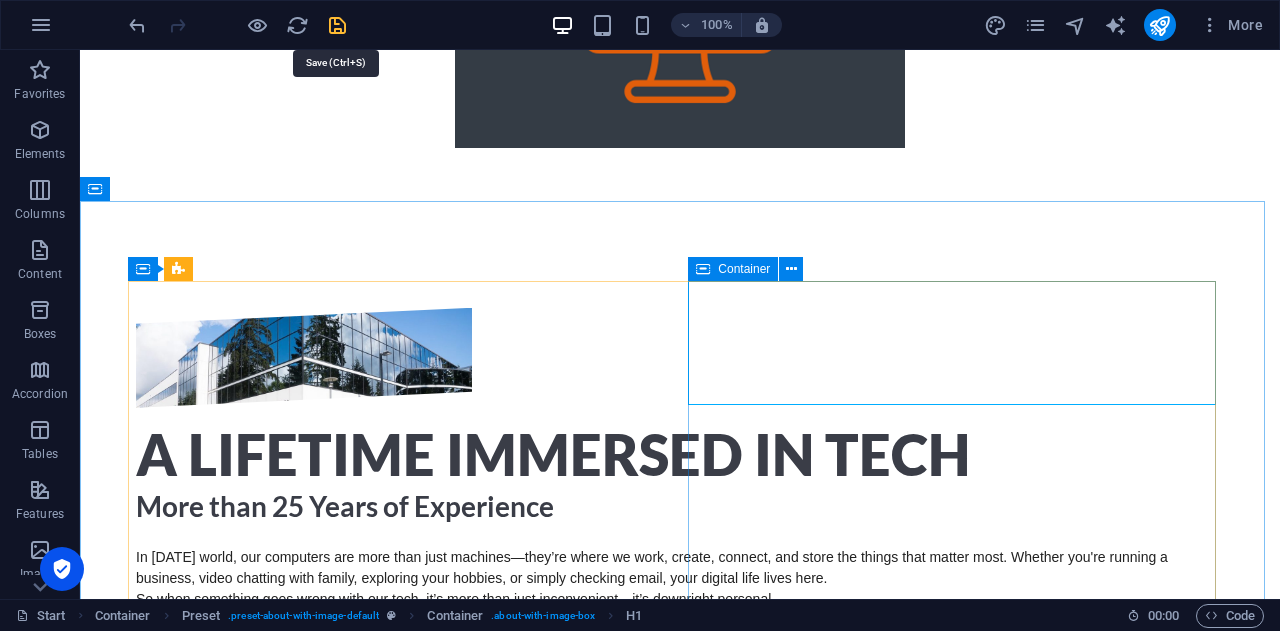 click at bounding box center [337, 25] 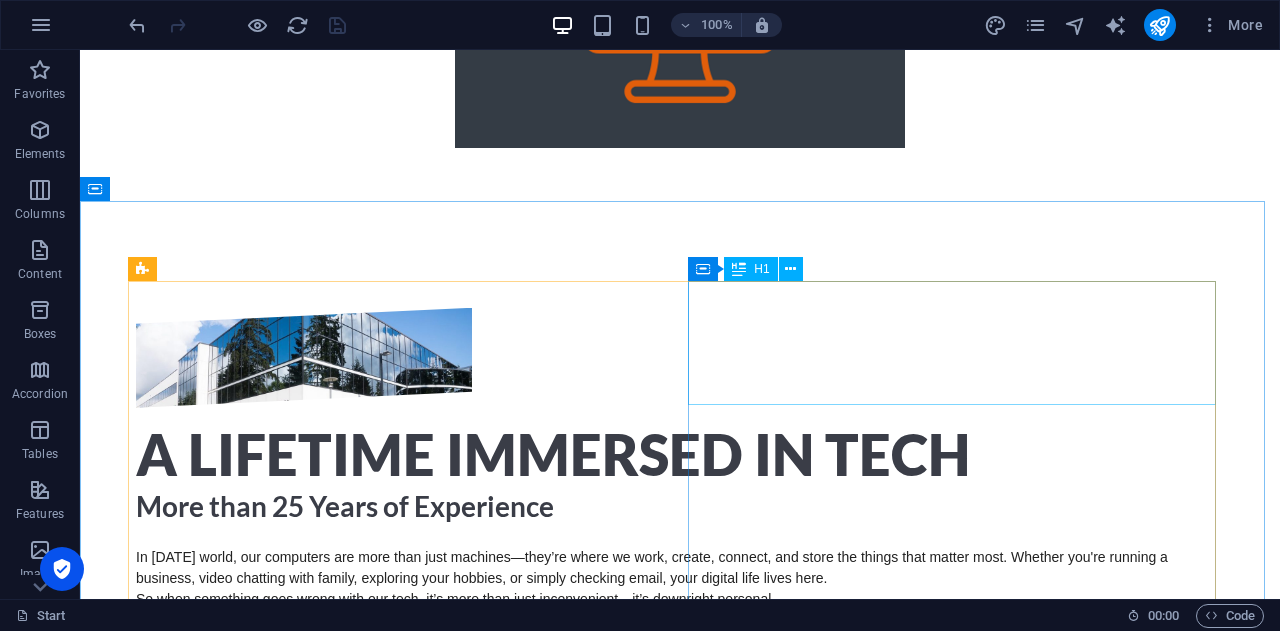 click on "H1" at bounding box center [761, 269] 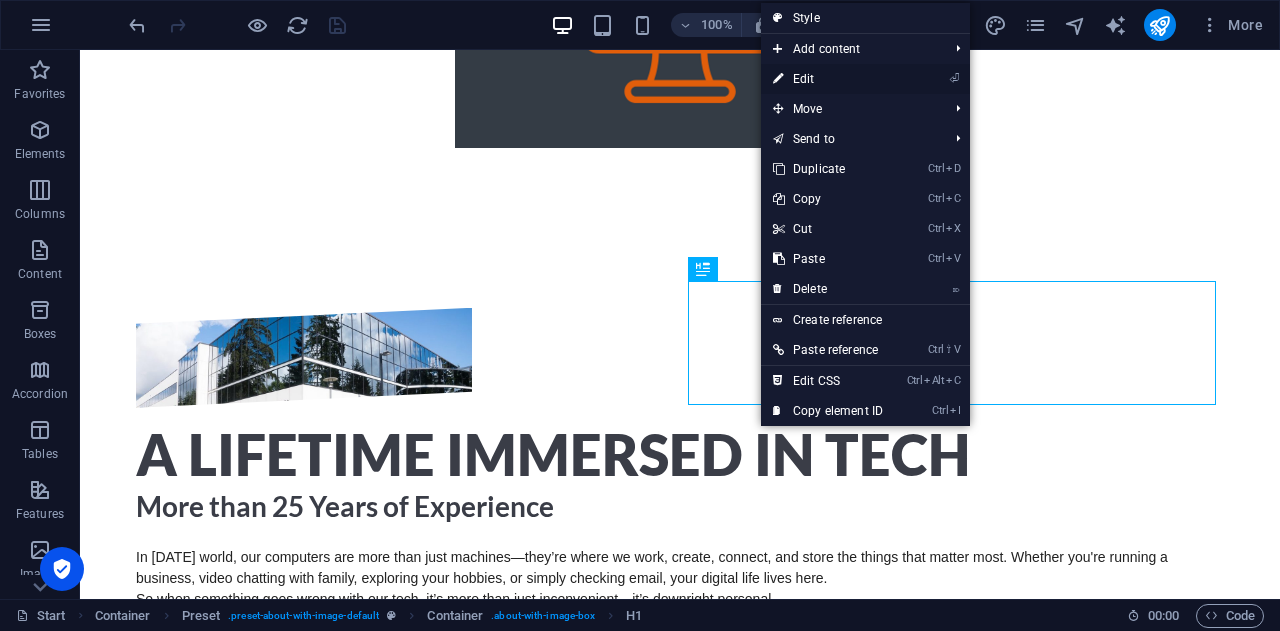 click on "⏎  Edit" at bounding box center [828, 79] 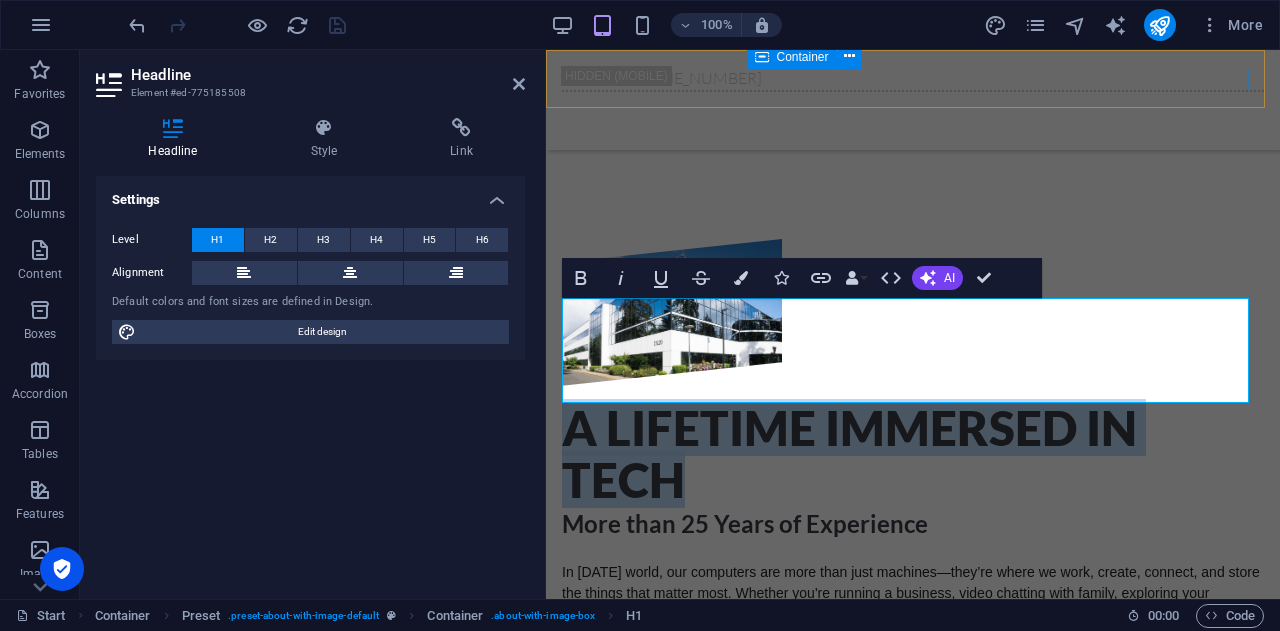 scroll, scrollTop: 989, scrollLeft: 0, axis: vertical 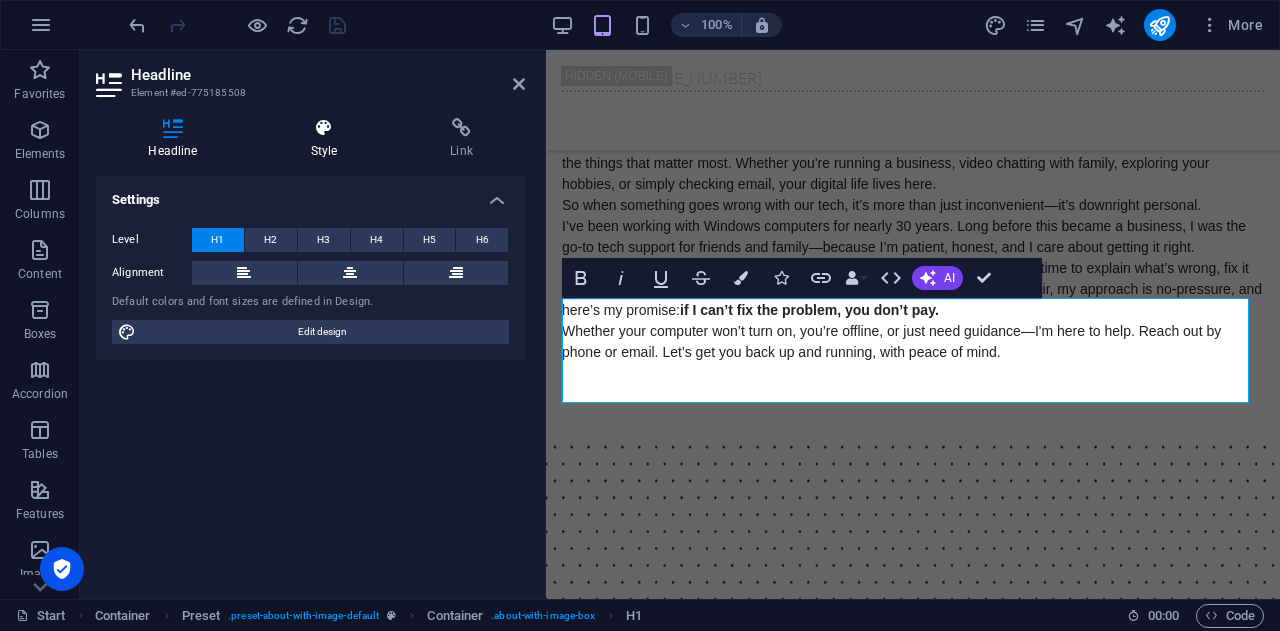 click at bounding box center [324, 128] 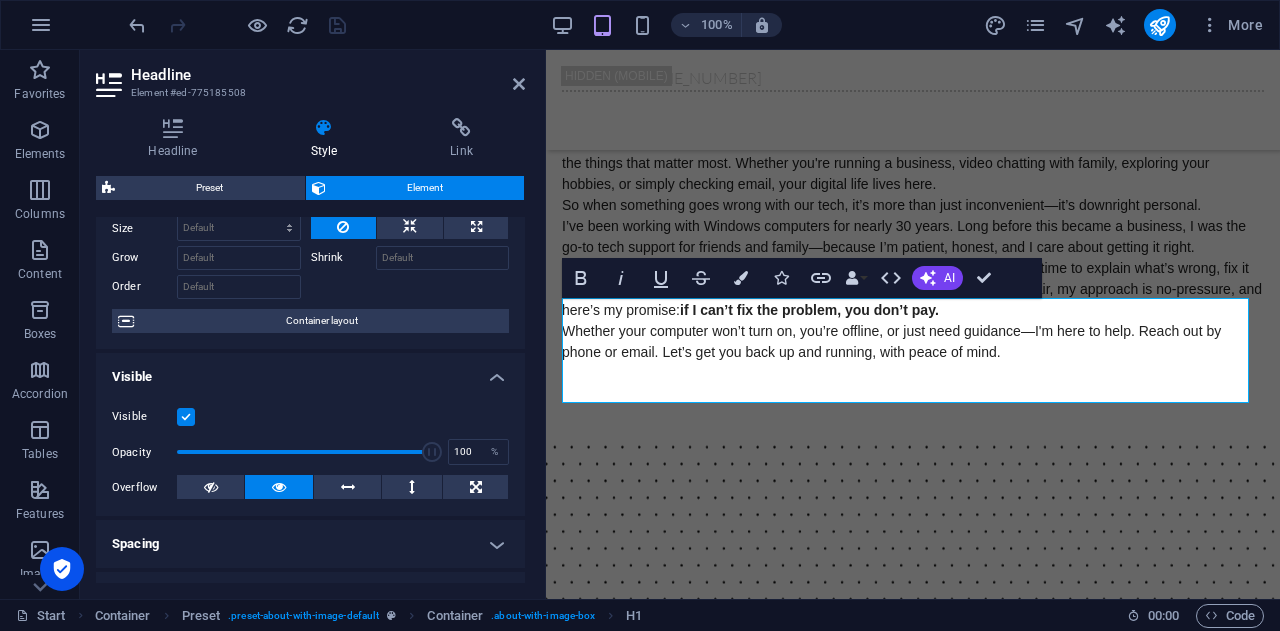 scroll, scrollTop: 78, scrollLeft: 0, axis: vertical 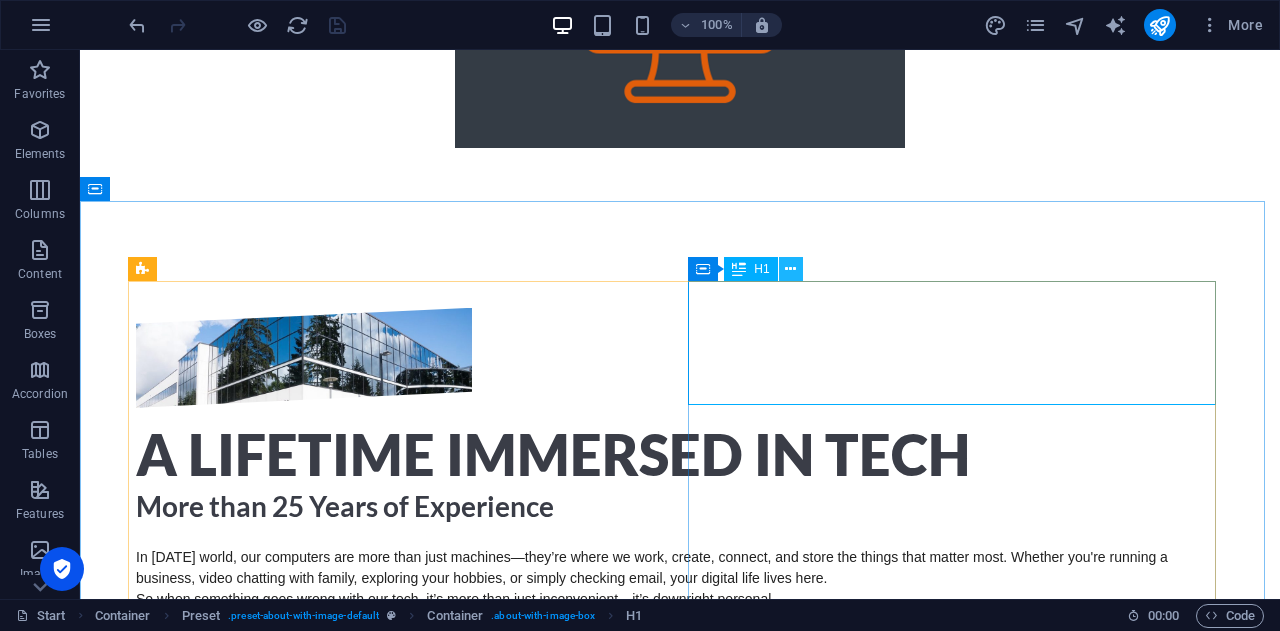 click at bounding box center [791, 269] 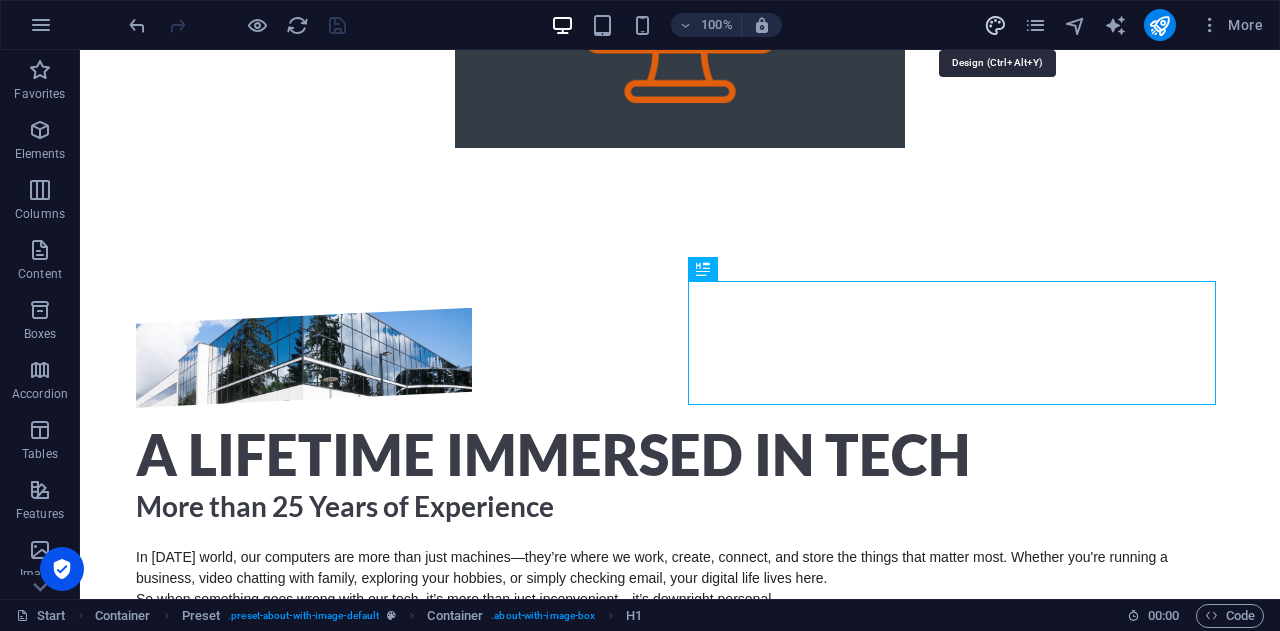 click at bounding box center [995, 25] 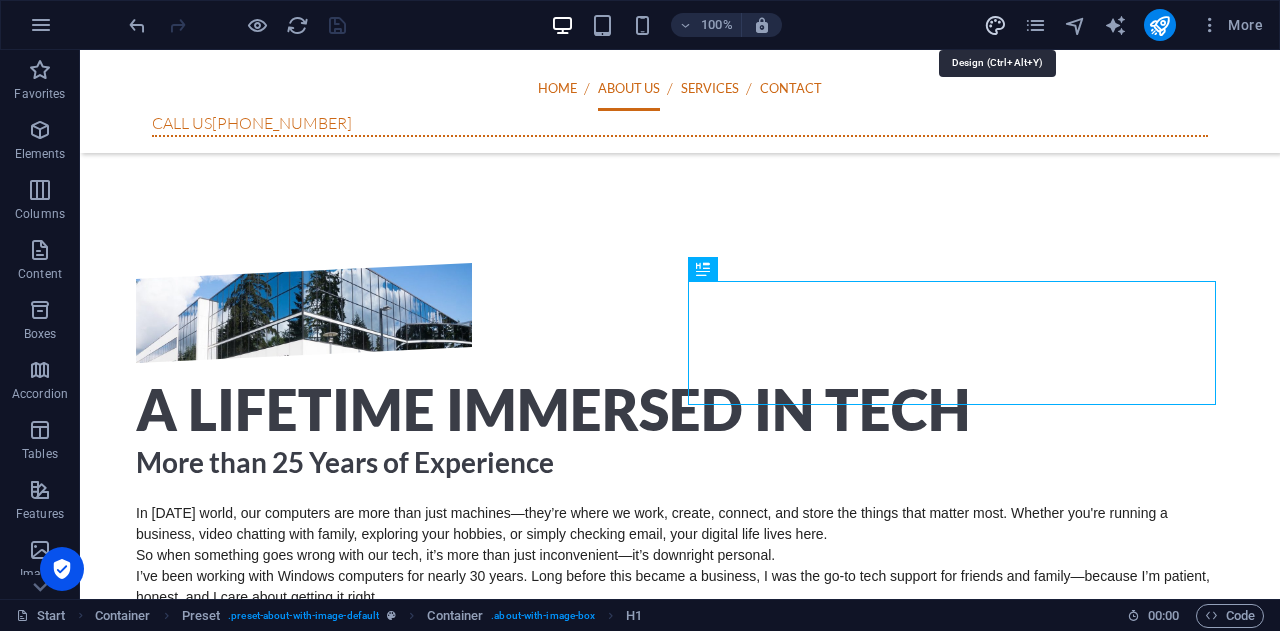 select on "px" 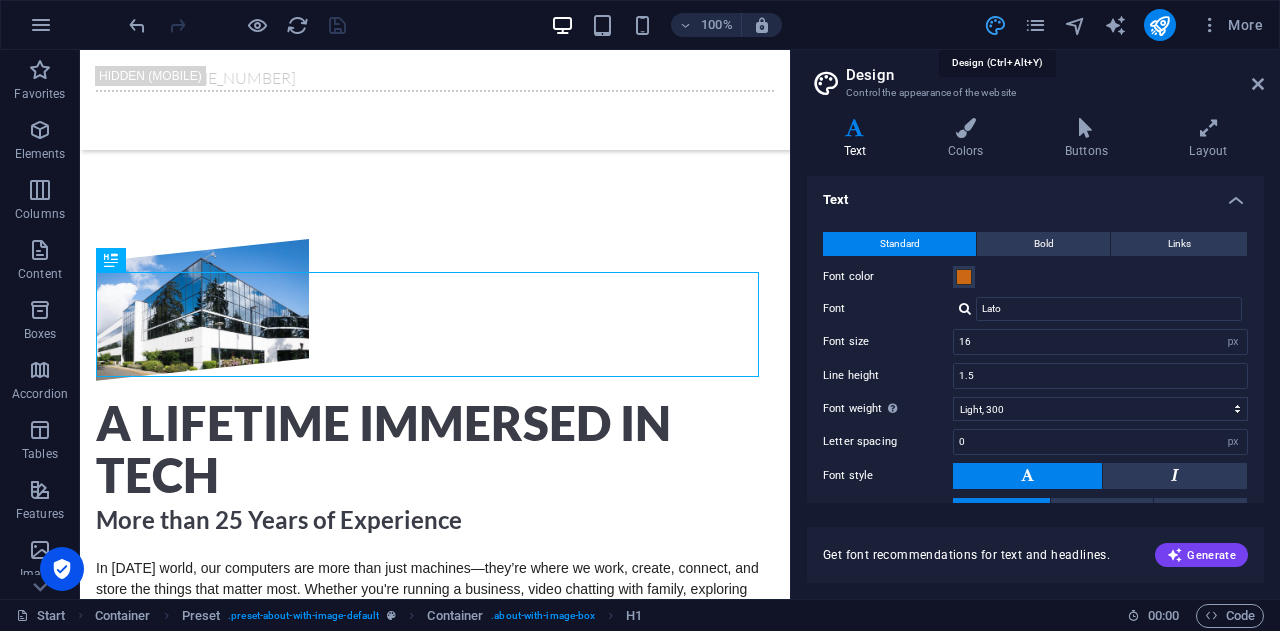 scroll, scrollTop: 999, scrollLeft: 0, axis: vertical 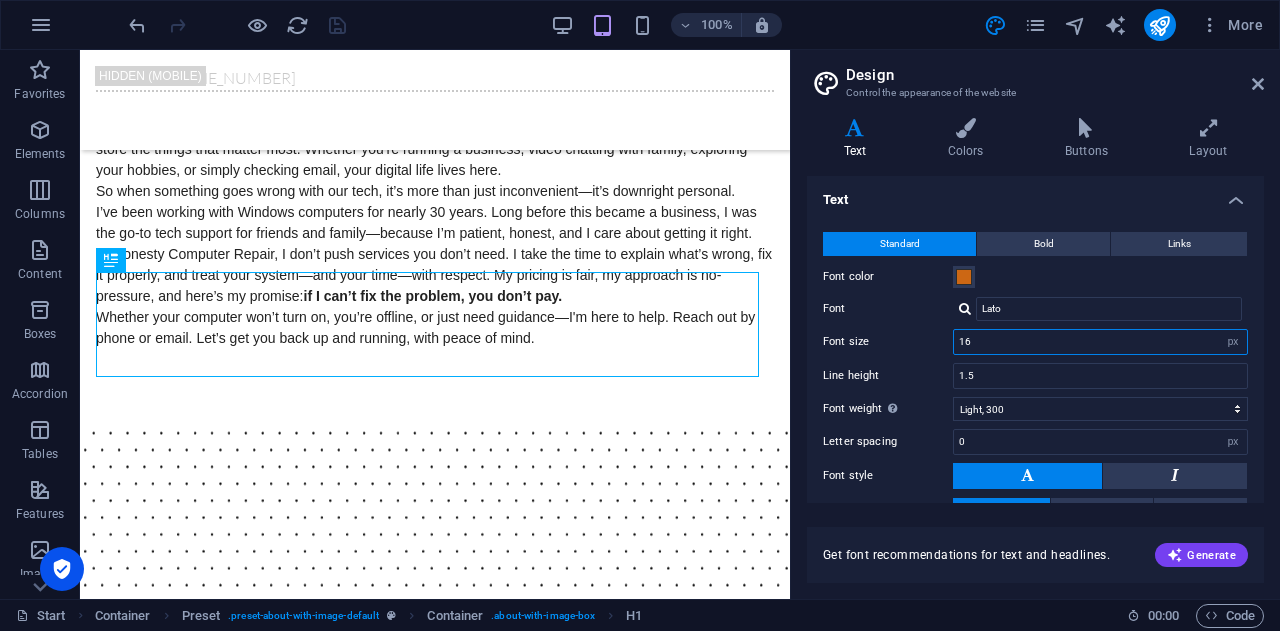 click on "16" at bounding box center (1100, 342) 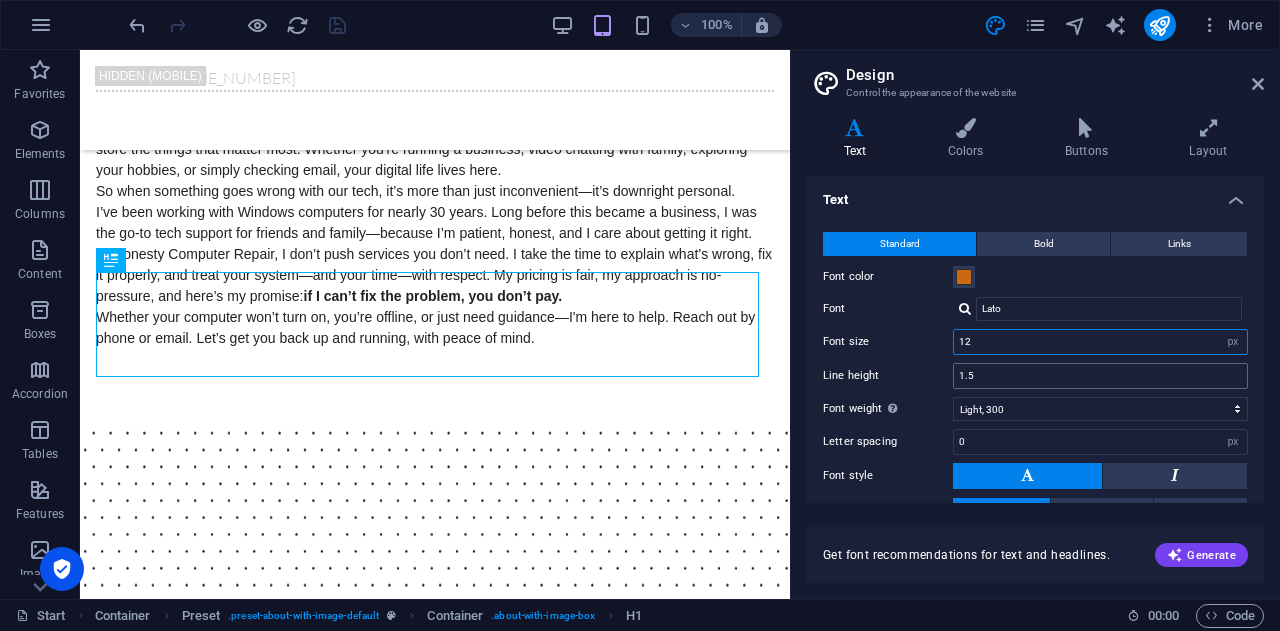 type on "12" 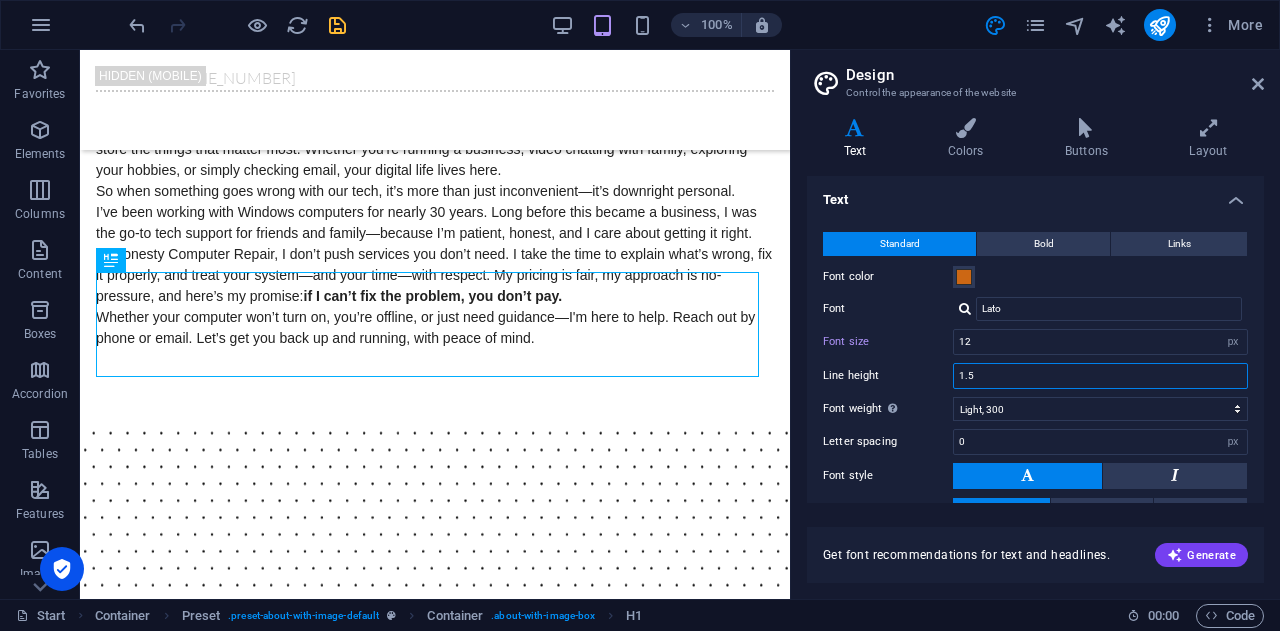 click on "1.5" at bounding box center (1100, 376) 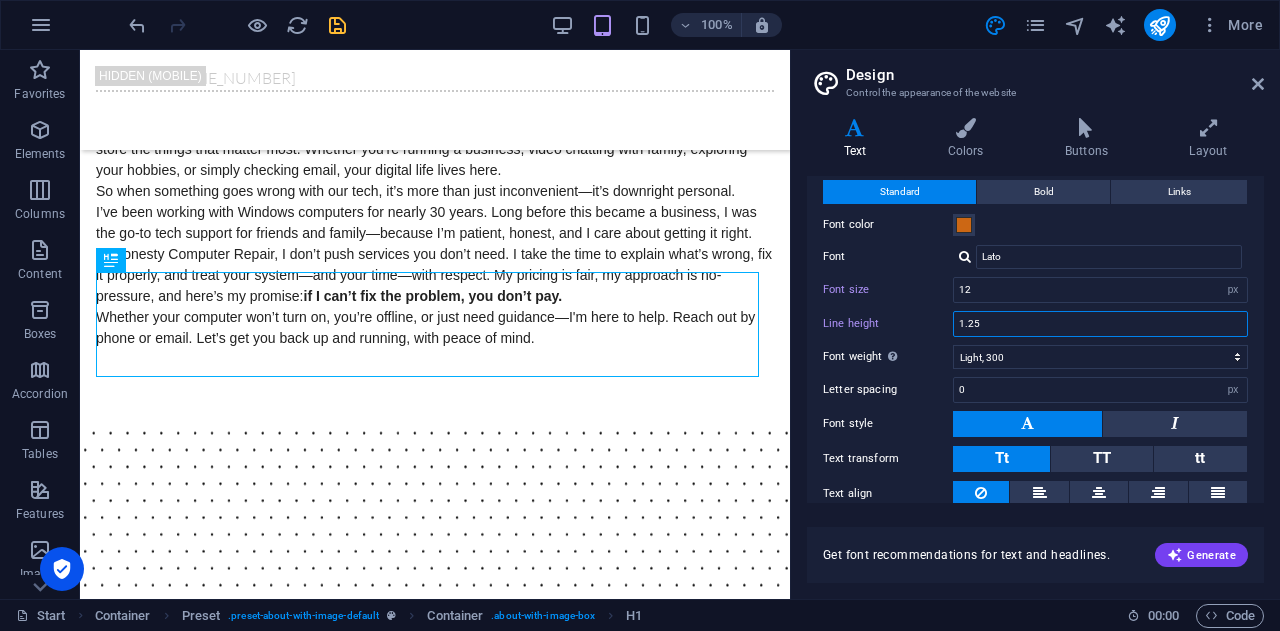scroll, scrollTop: 0, scrollLeft: 0, axis: both 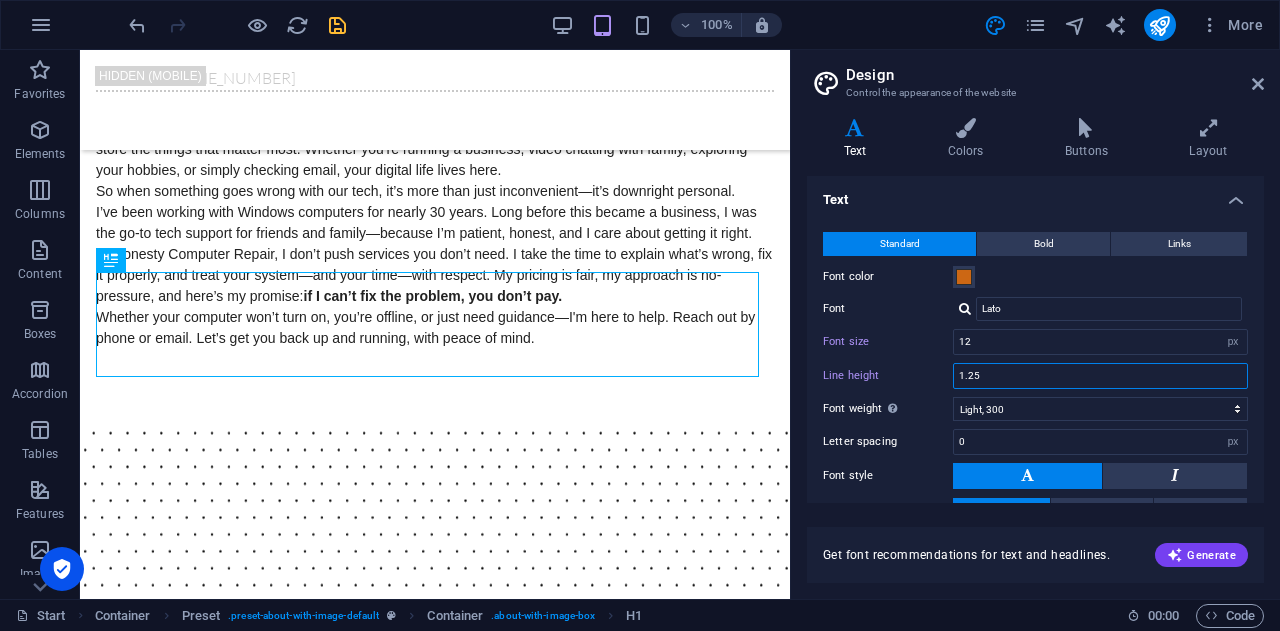 type on "1.25" 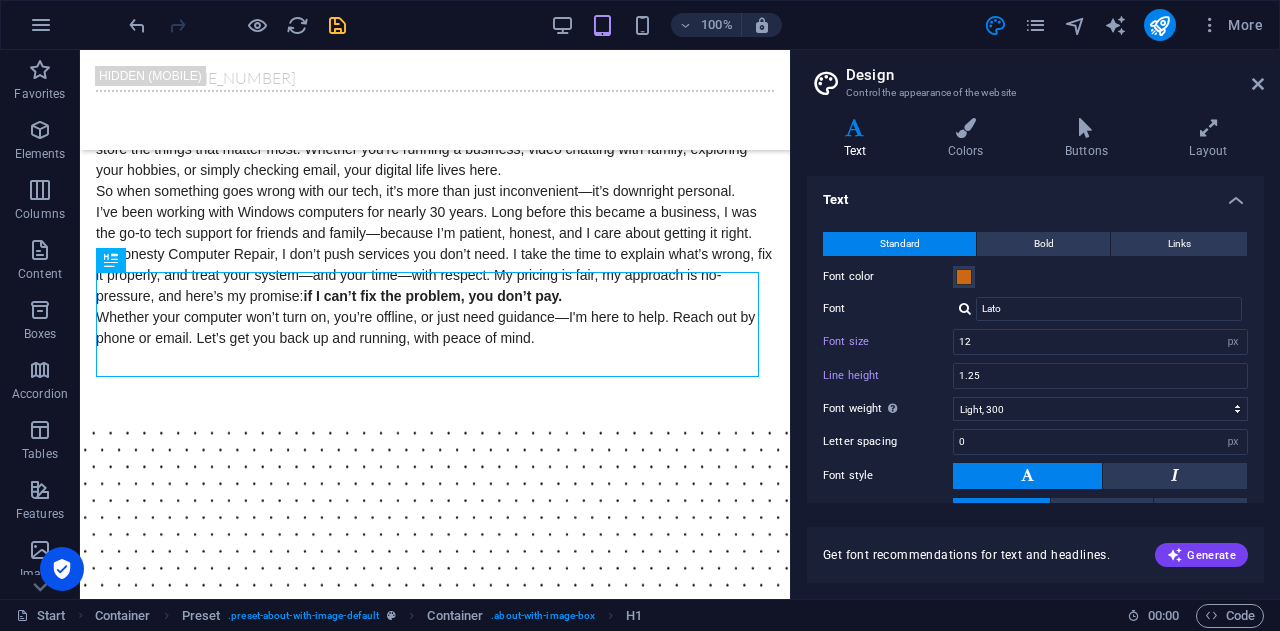 click on "Text" at bounding box center [1035, 194] 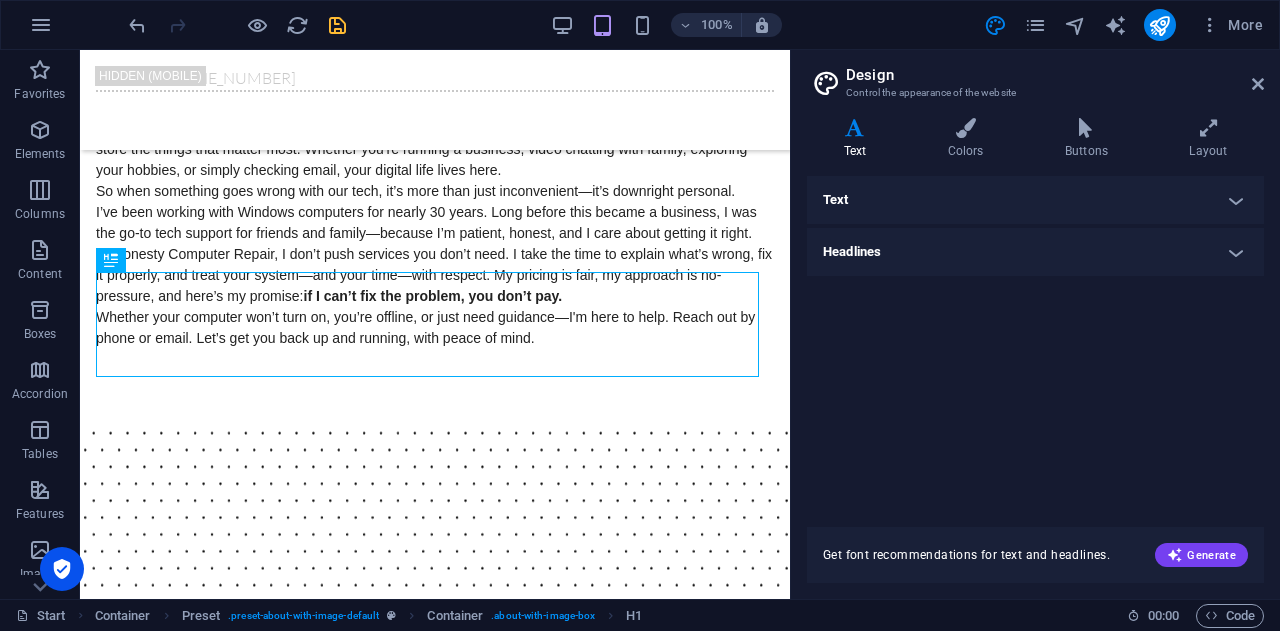click on "Text" at bounding box center (1035, 200) 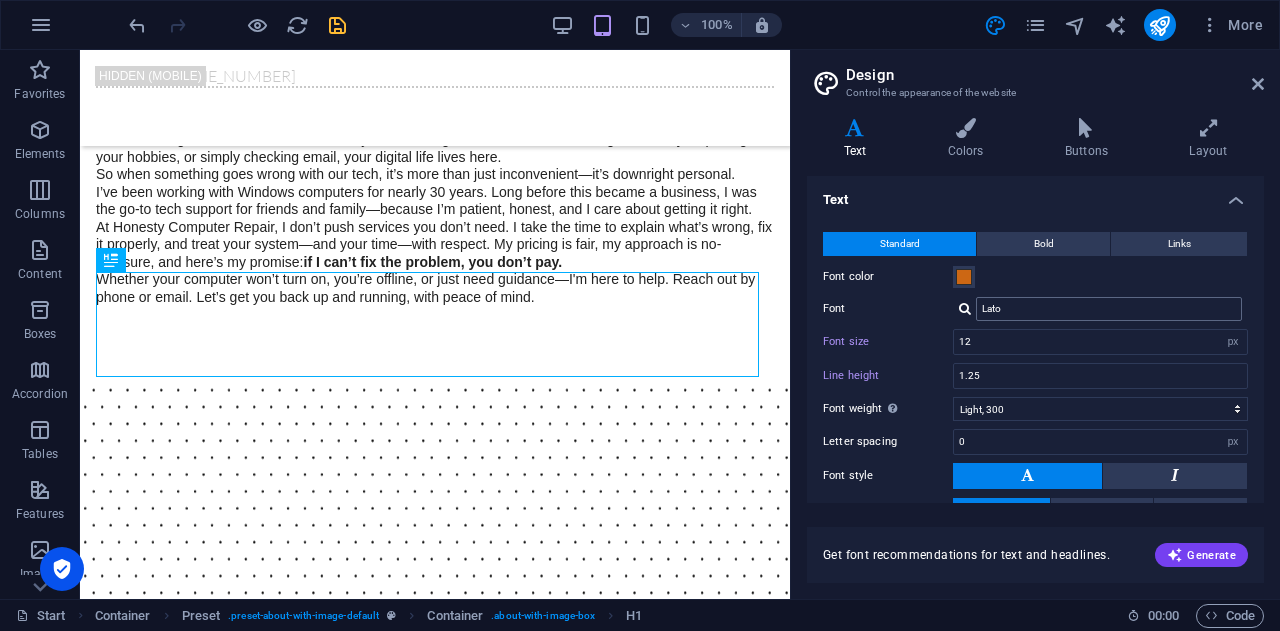 scroll, scrollTop: 124, scrollLeft: 0, axis: vertical 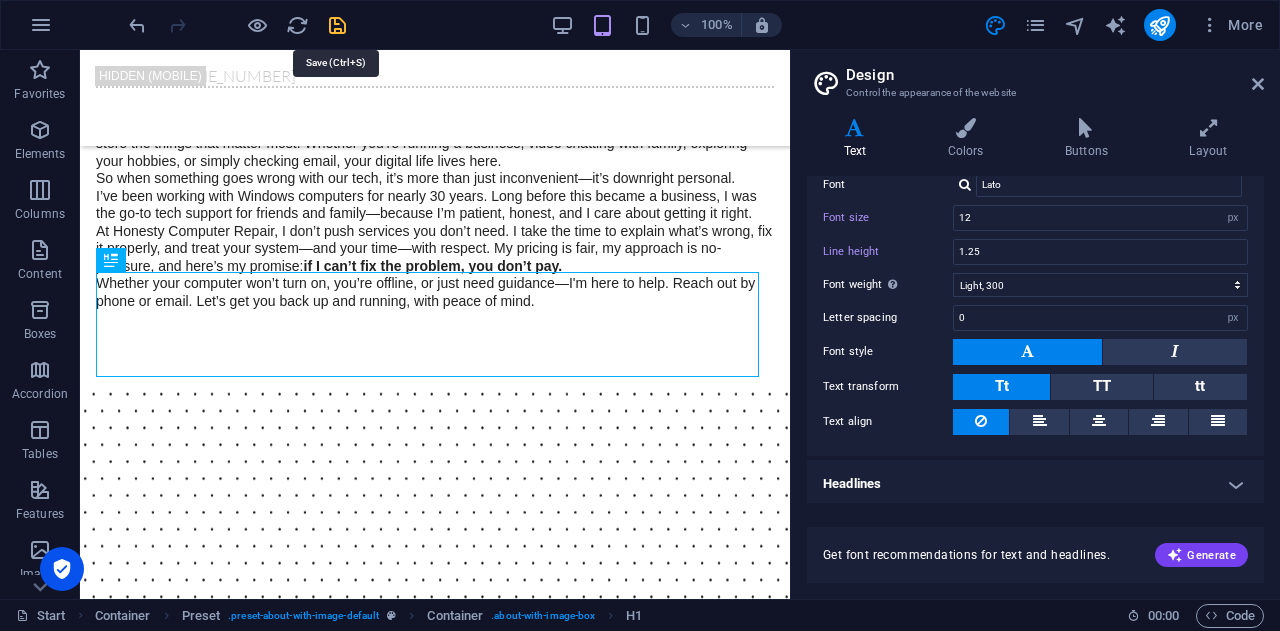 click at bounding box center (337, 25) 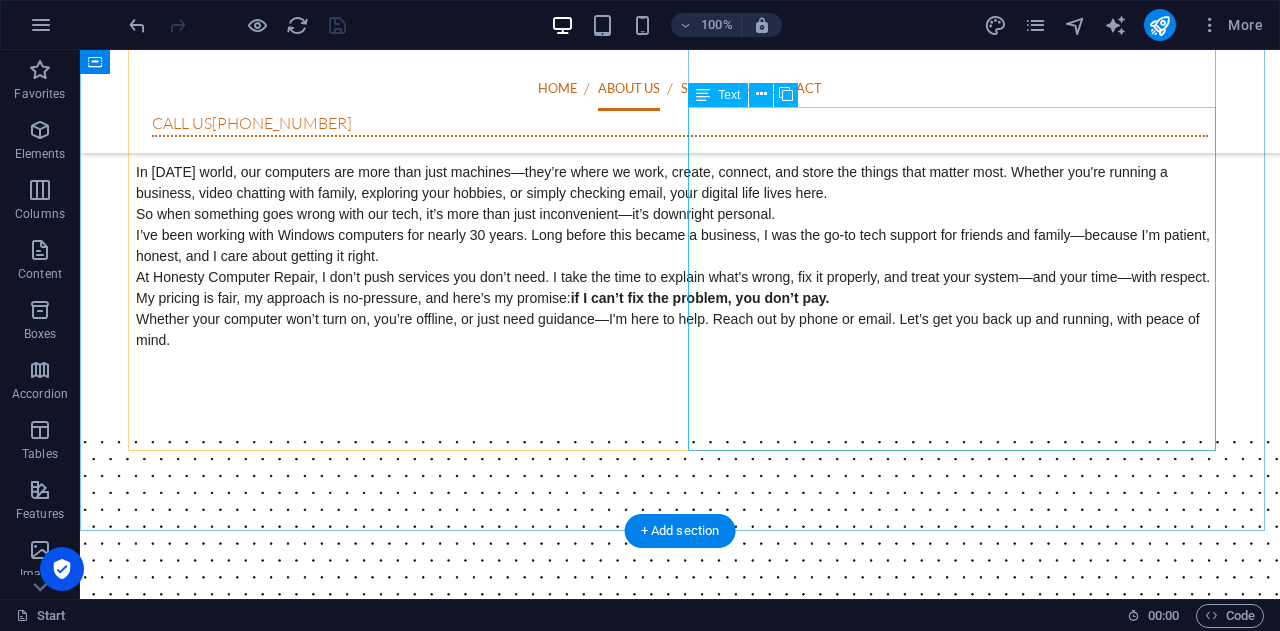 scroll, scrollTop: 719, scrollLeft: 0, axis: vertical 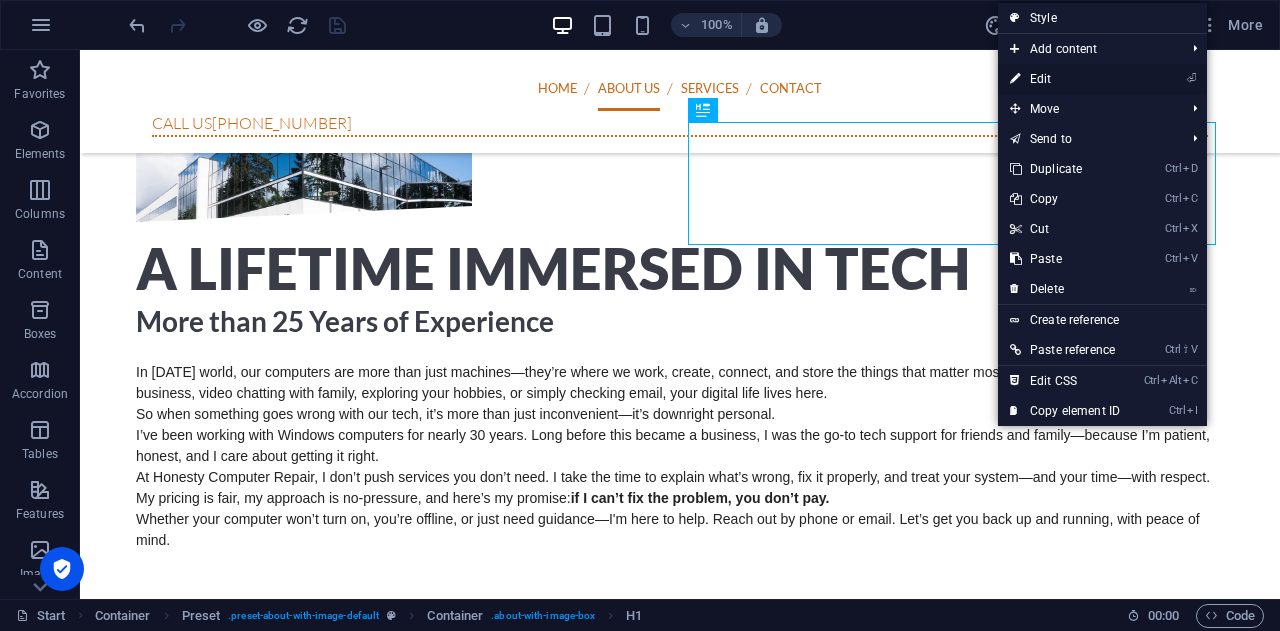 click on "⏎  Edit" at bounding box center [1065, 79] 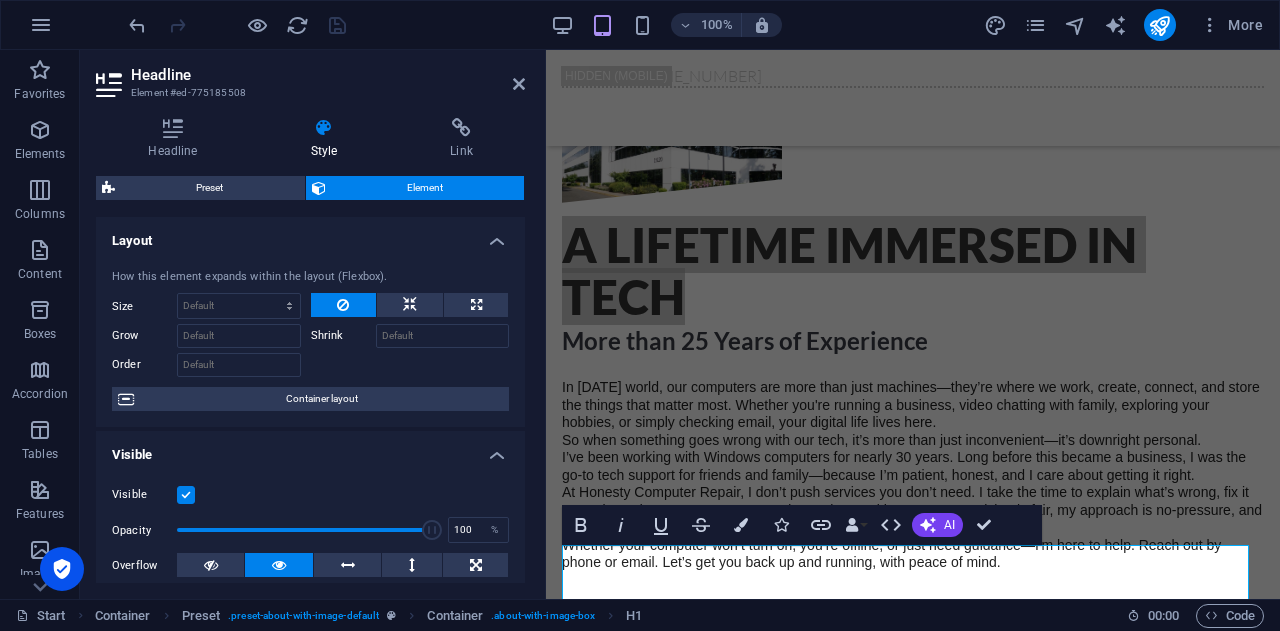 click on "Shrink" at bounding box center [343, 336] 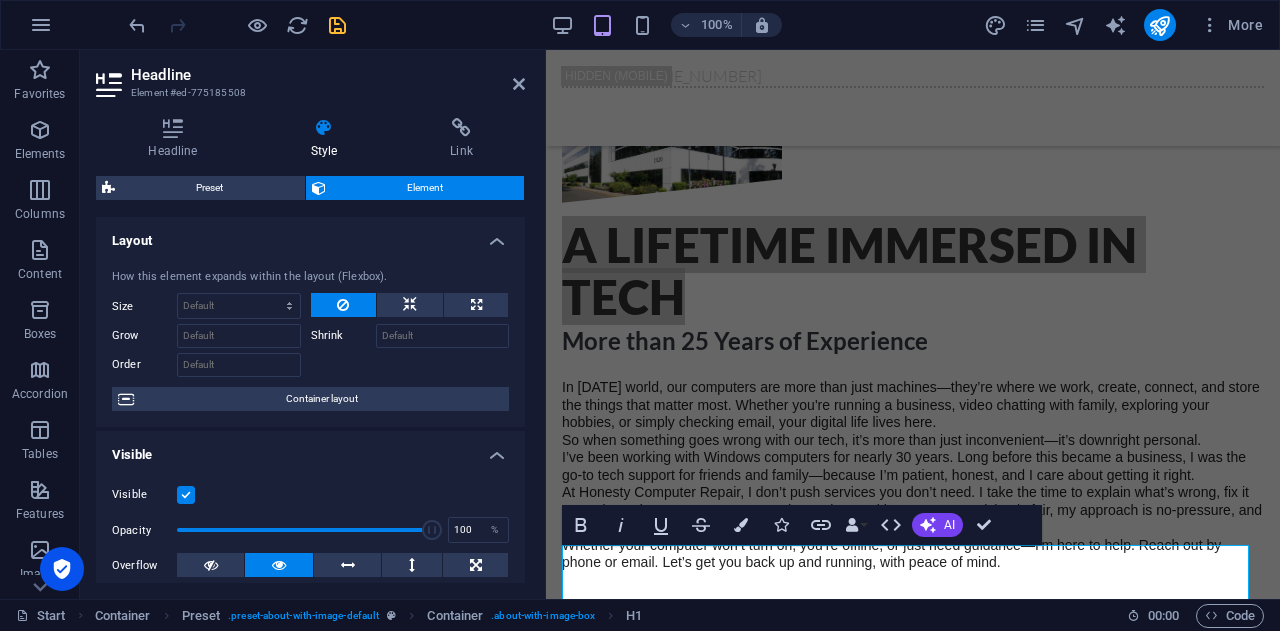 click on "Shrink" at bounding box center (343, 336) 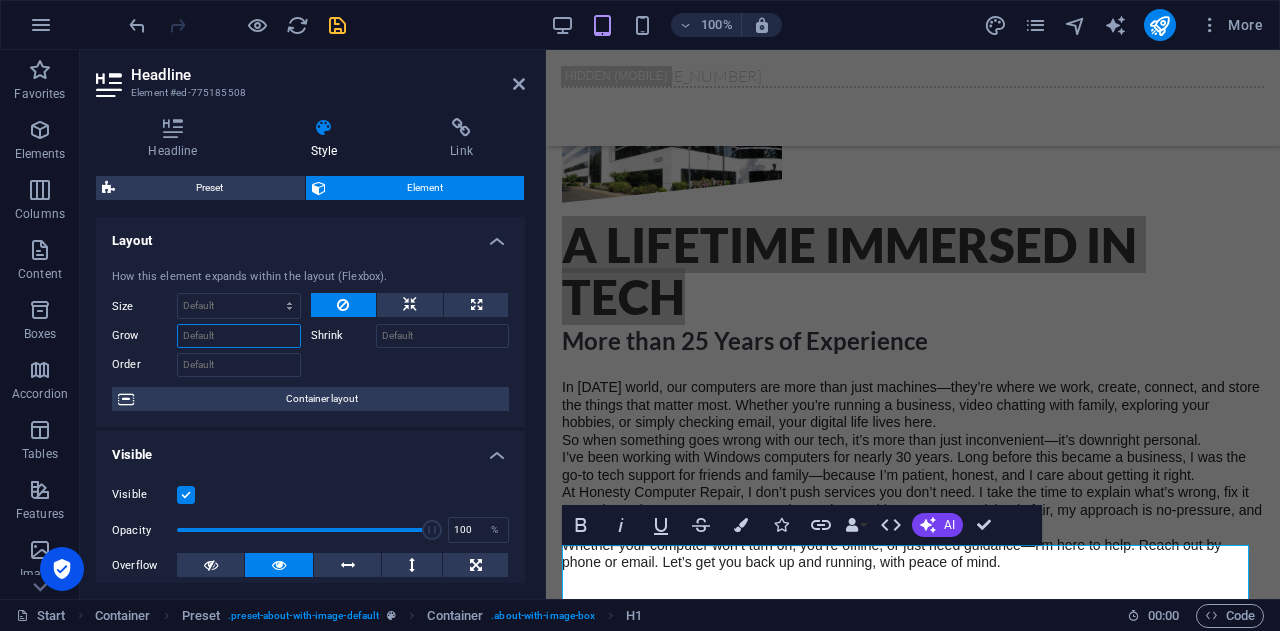 click on "Grow" at bounding box center [239, 336] 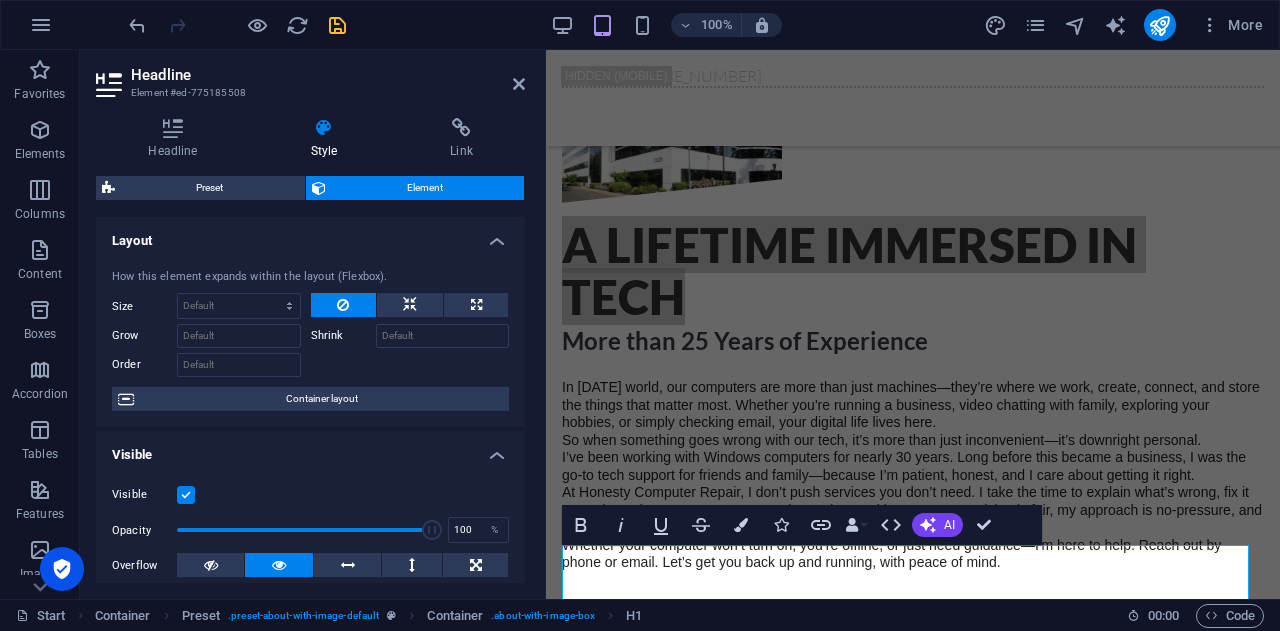 click on "Shrink" at bounding box center (343, 336) 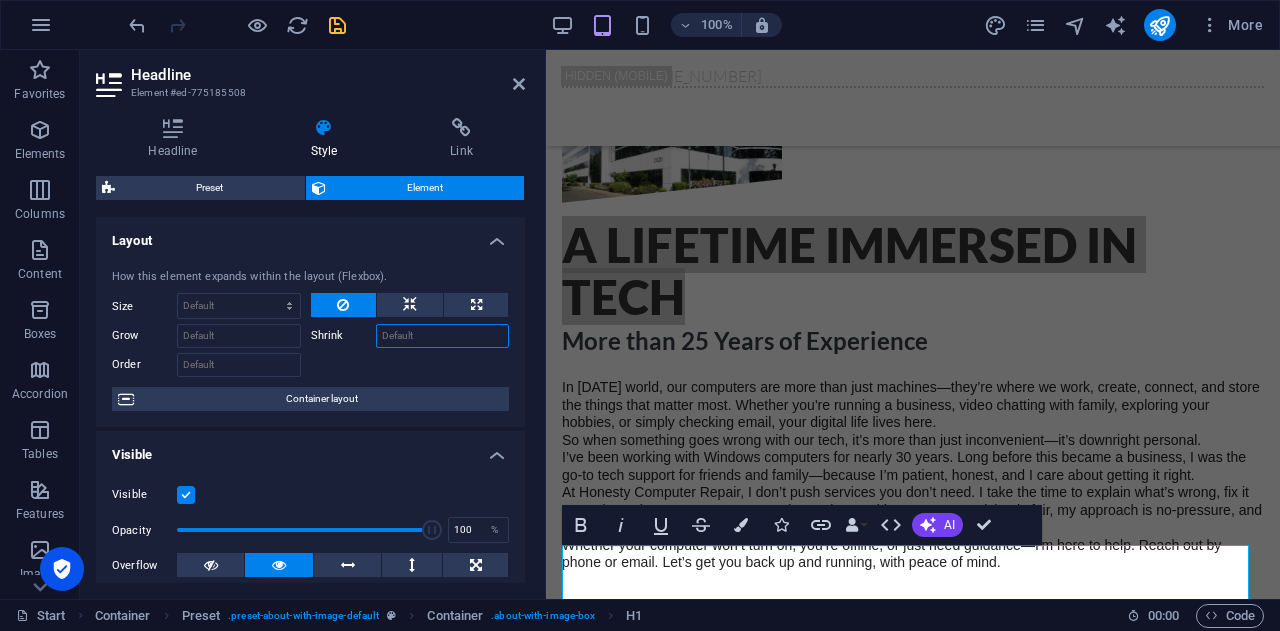 click on "Shrink" at bounding box center [443, 336] 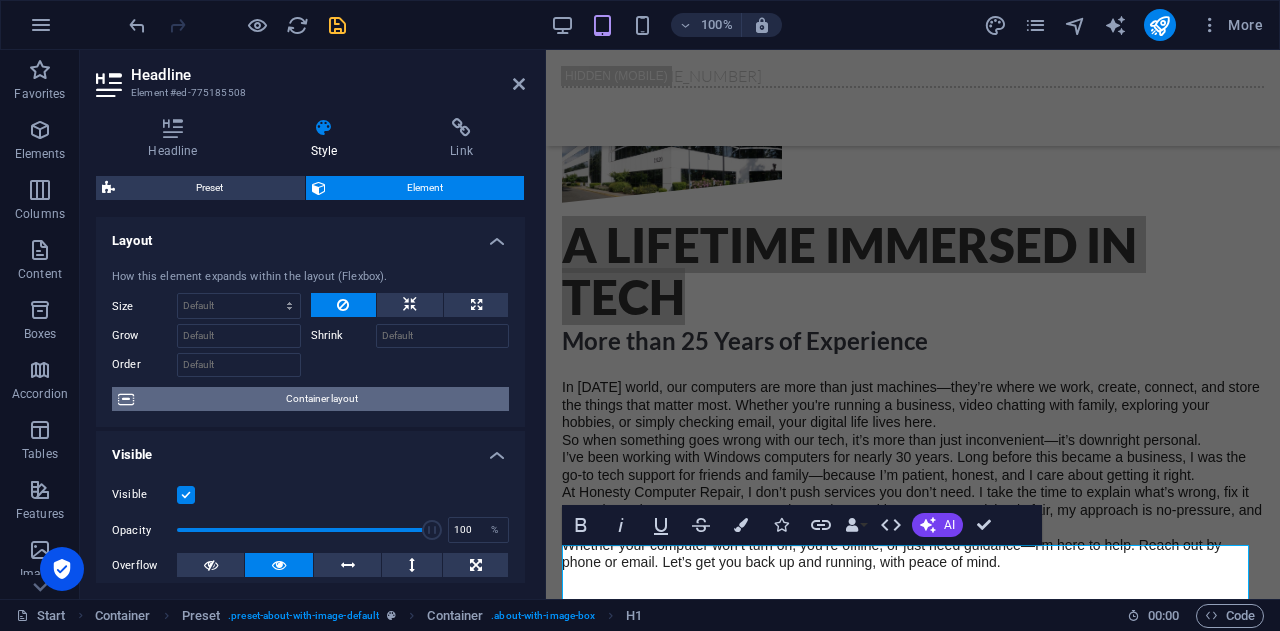 click on "Container layout" at bounding box center [321, 399] 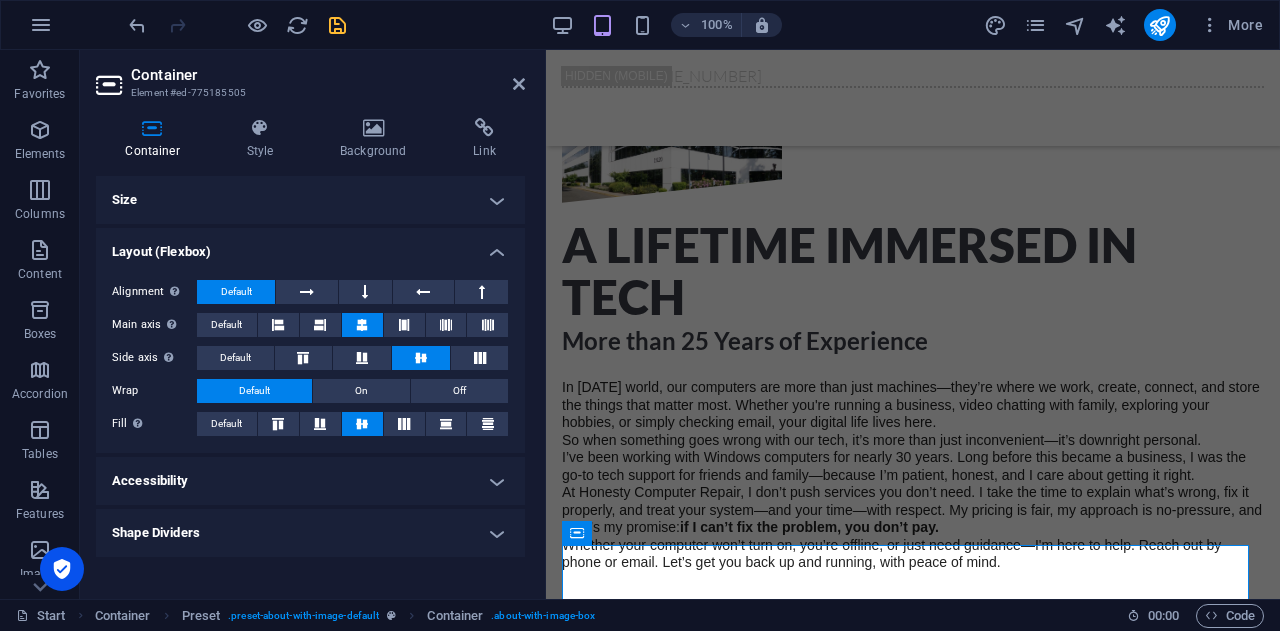 click on "Size" at bounding box center (310, 200) 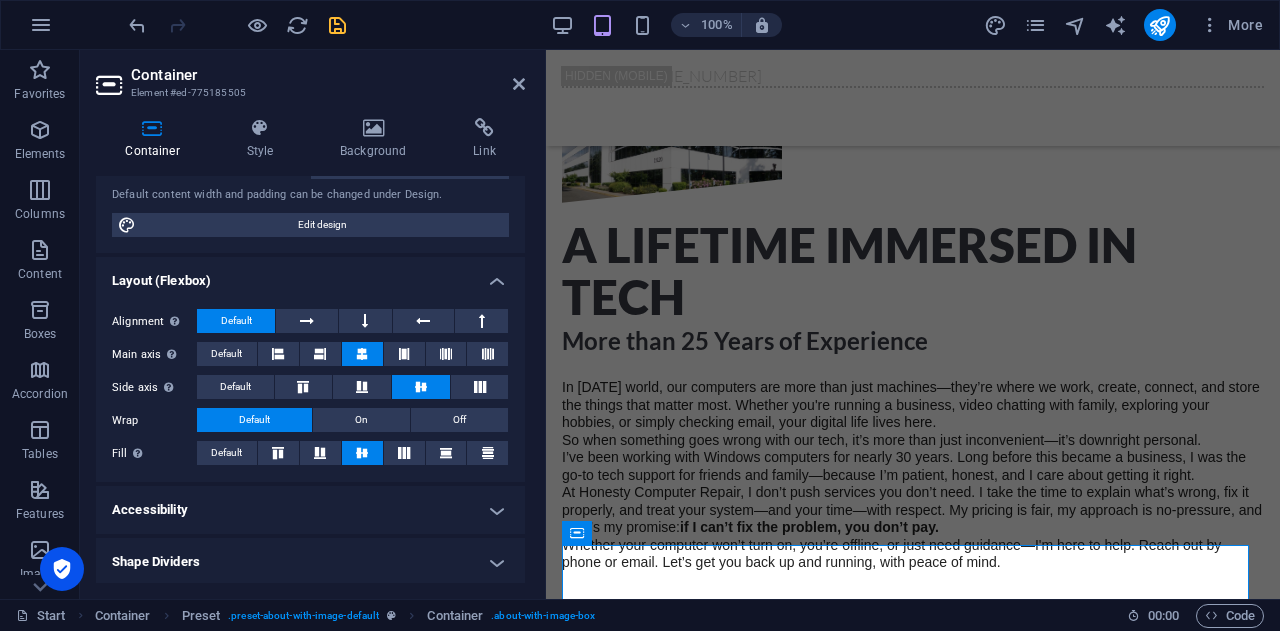scroll, scrollTop: 0, scrollLeft: 0, axis: both 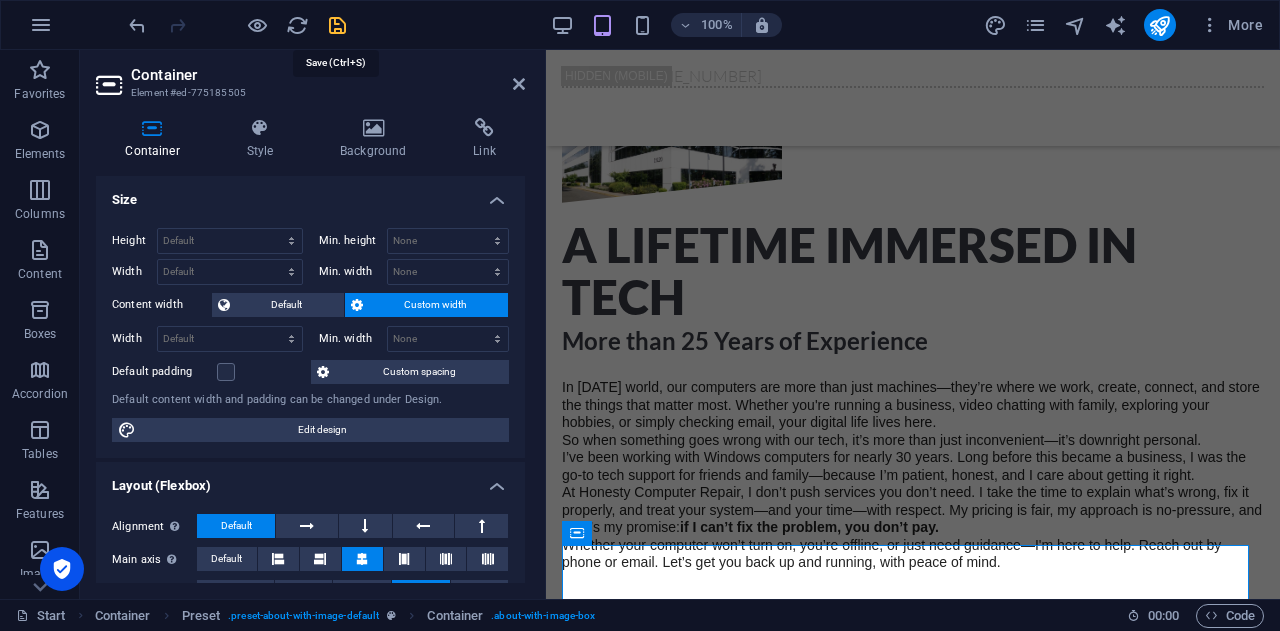 click at bounding box center (337, 25) 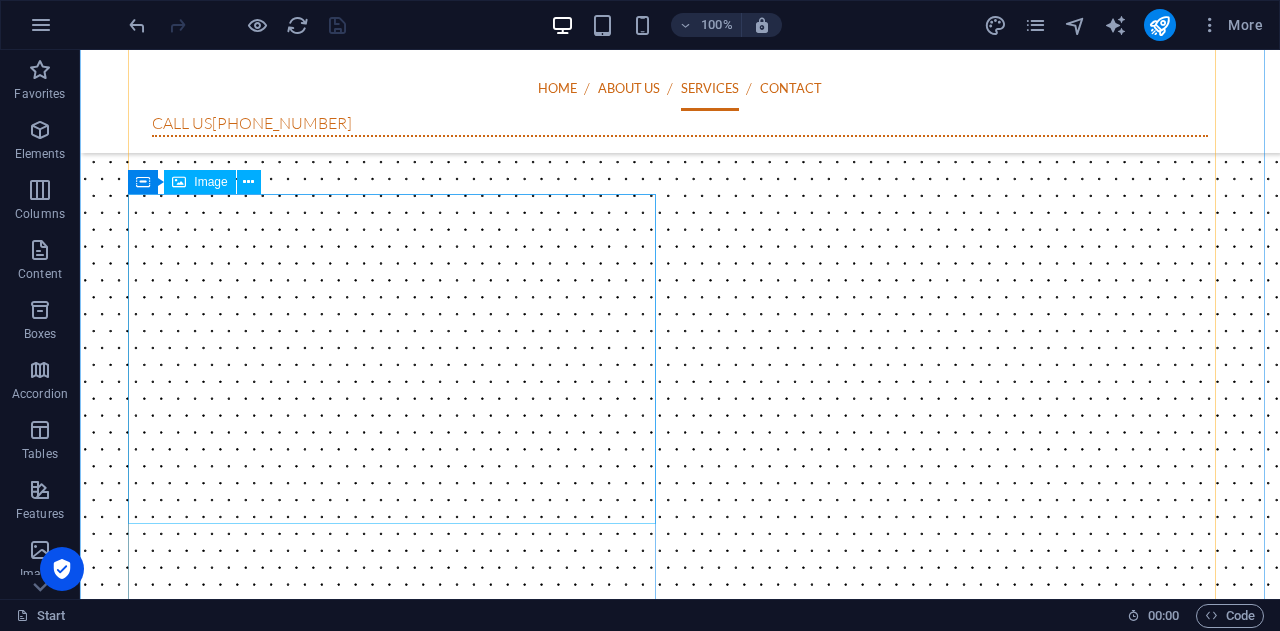 scroll, scrollTop: 2261, scrollLeft: 0, axis: vertical 